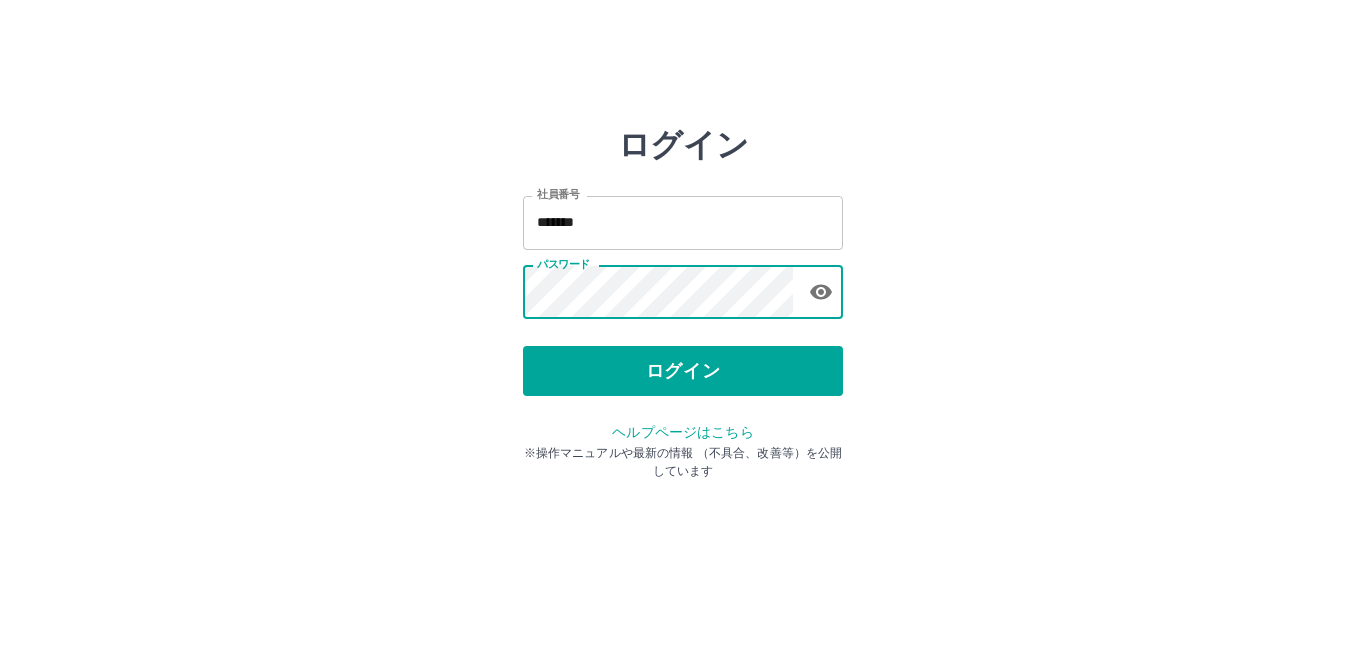 scroll, scrollTop: 0, scrollLeft: 0, axis: both 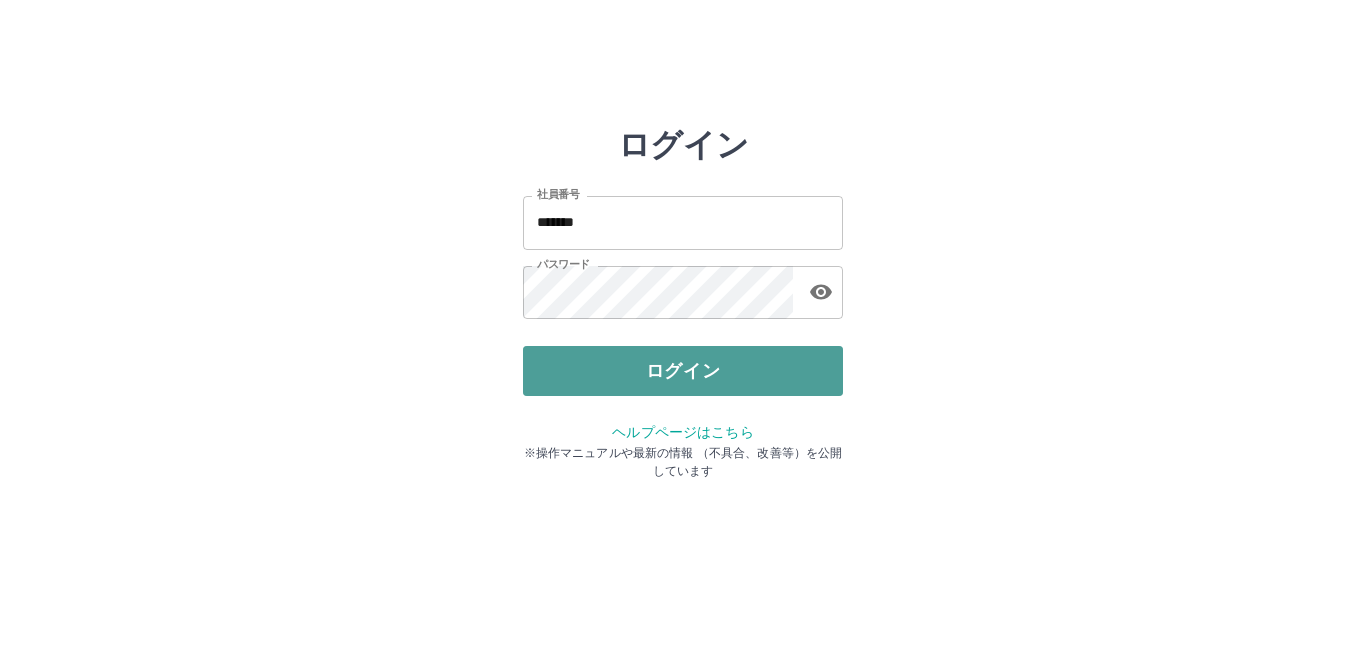 click on "ログイン" at bounding box center (683, 371) 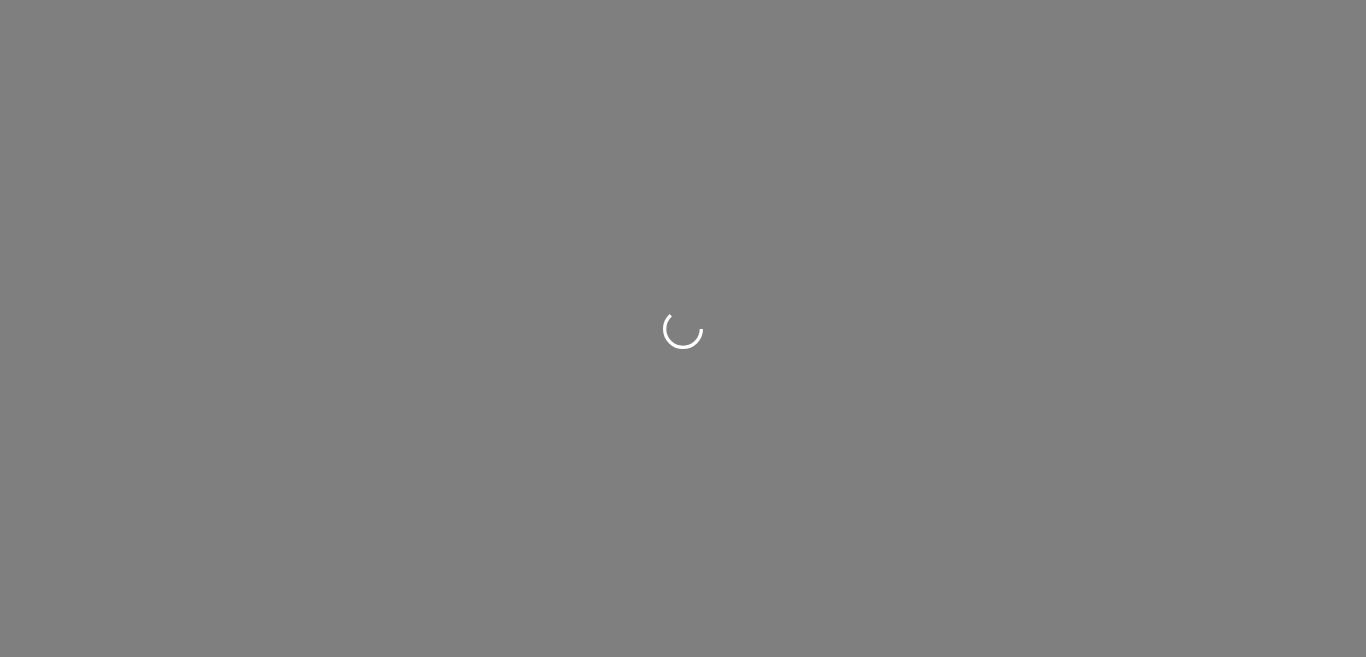 scroll, scrollTop: 0, scrollLeft: 0, axis: both 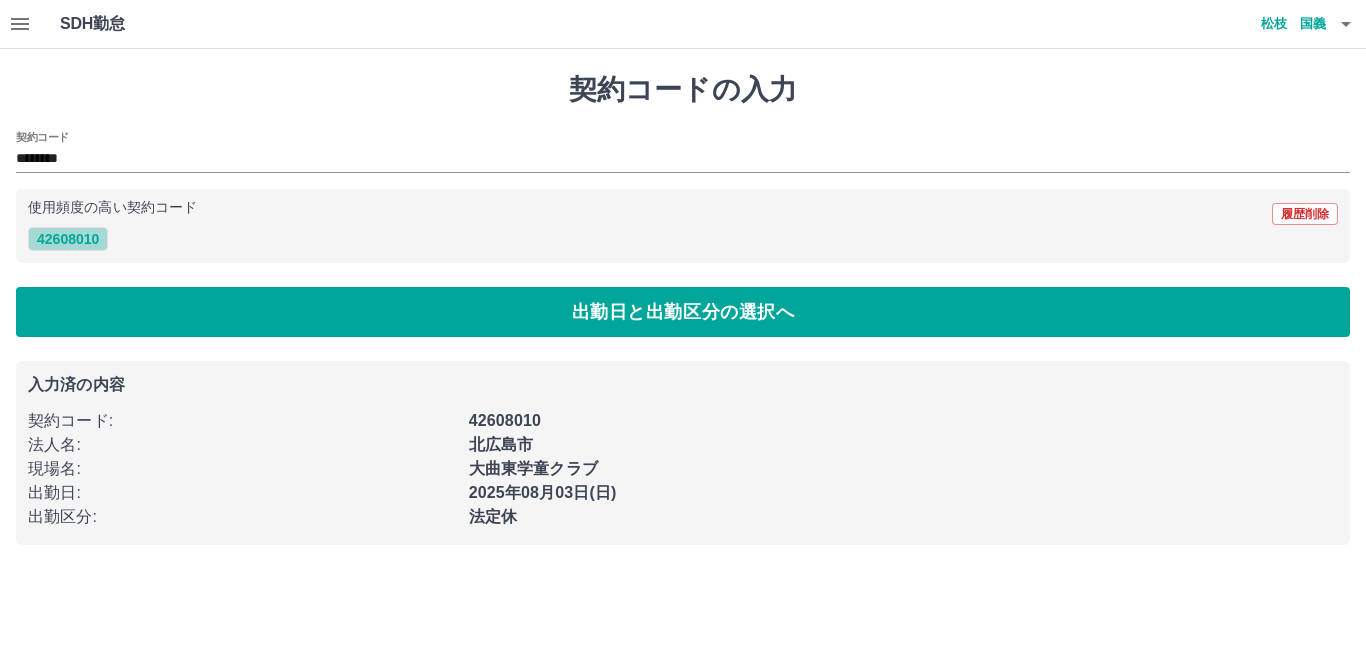 click on "42608010" at bounding box center [68, 239] 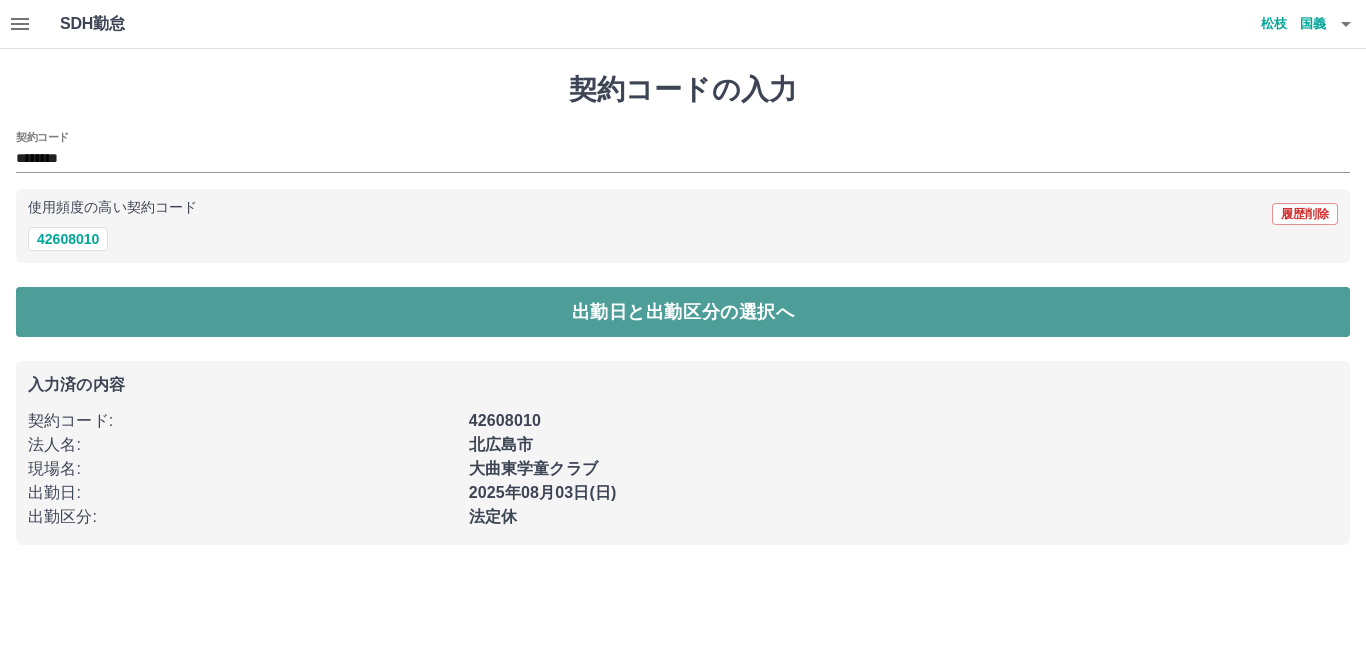 click on "出勤日と出勤区分の選択へ" at bounding box center (683, 312) 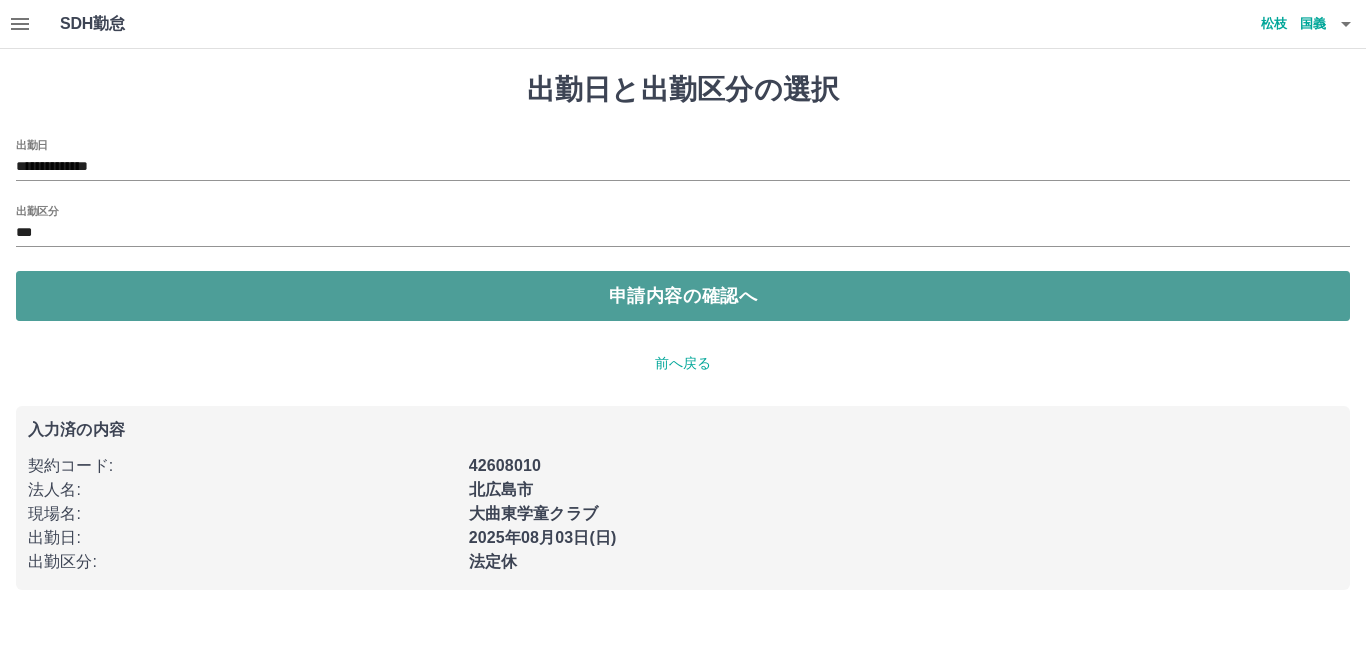 click on "申請内容の確認へ" at bounding box center (683, 296) 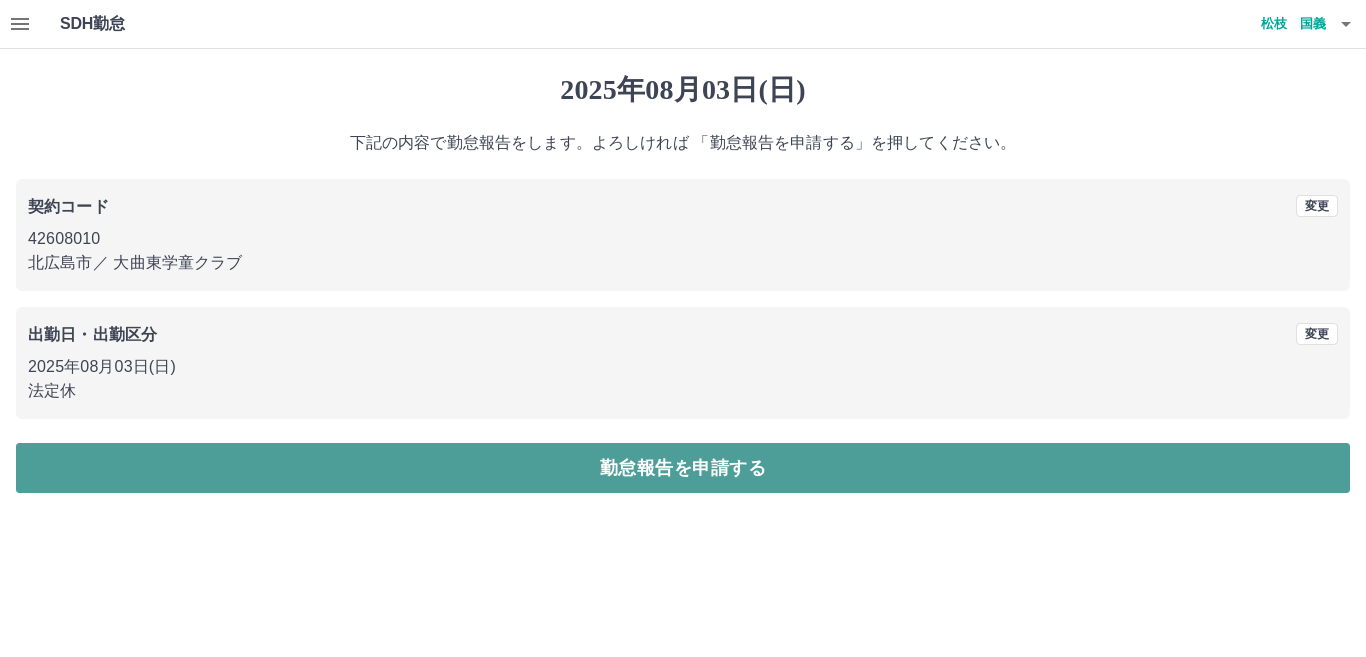 click on "勤怠報告を申請する" at bounding box center (683, 468) 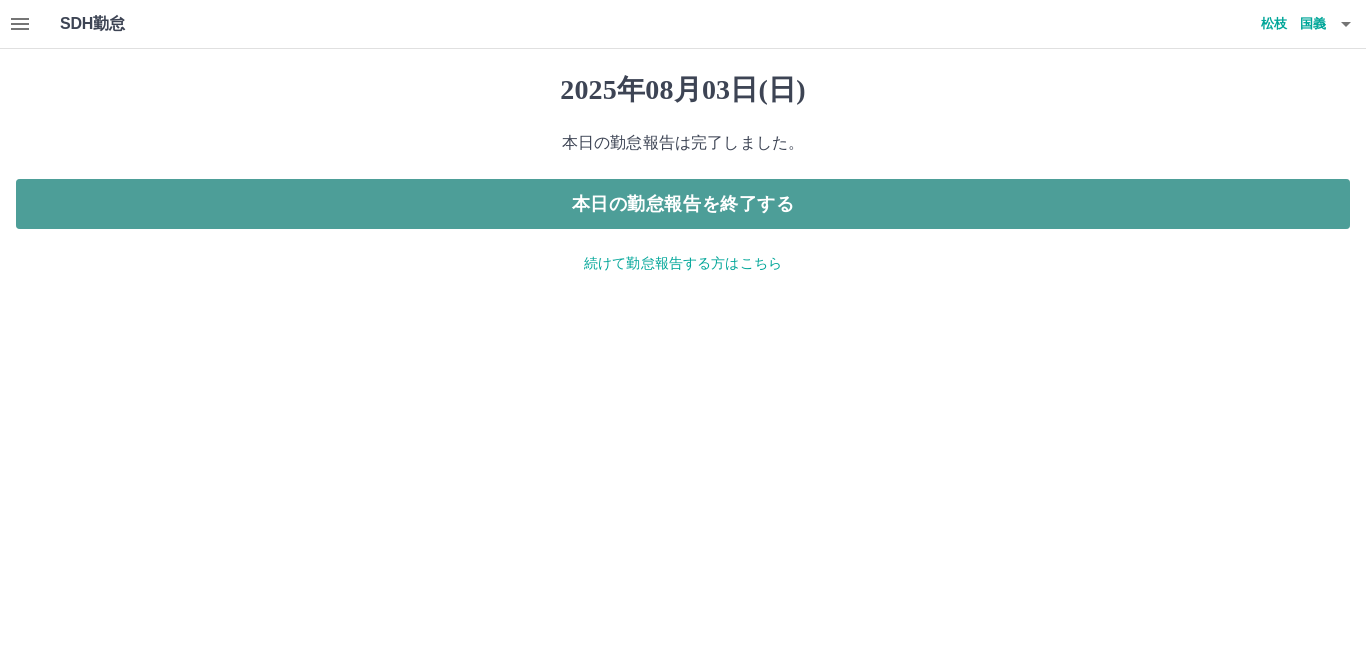 click on "本日の勤怠報告を終了する" at bounding box center (683, 204) 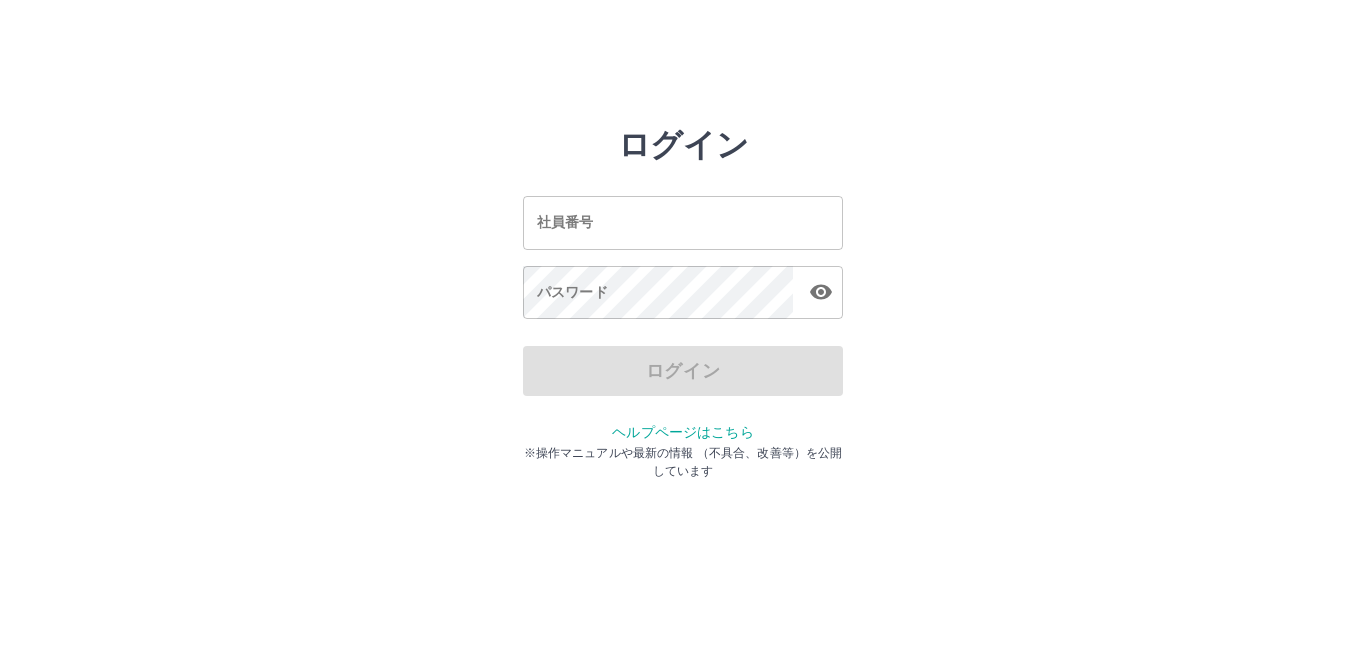scroll, scrollTop: 0, scrollLeft: 0, axis: both 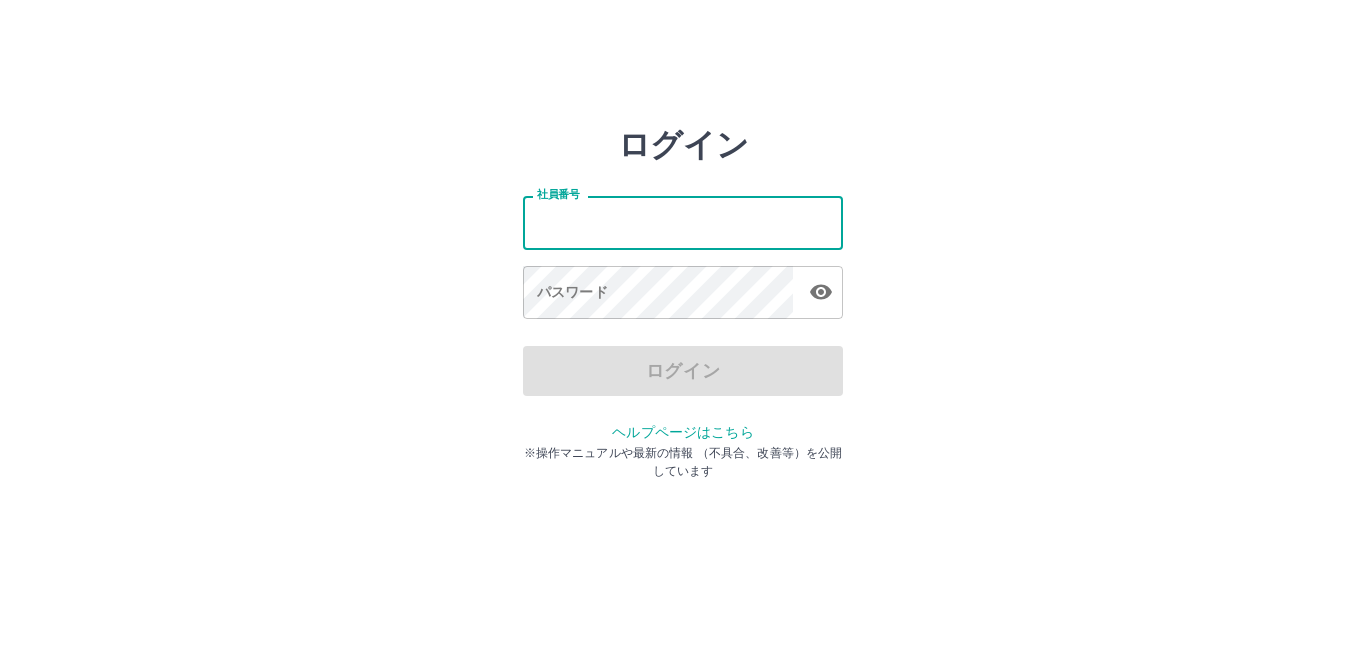 click on "社員番号" at bounding box center [683, 222] 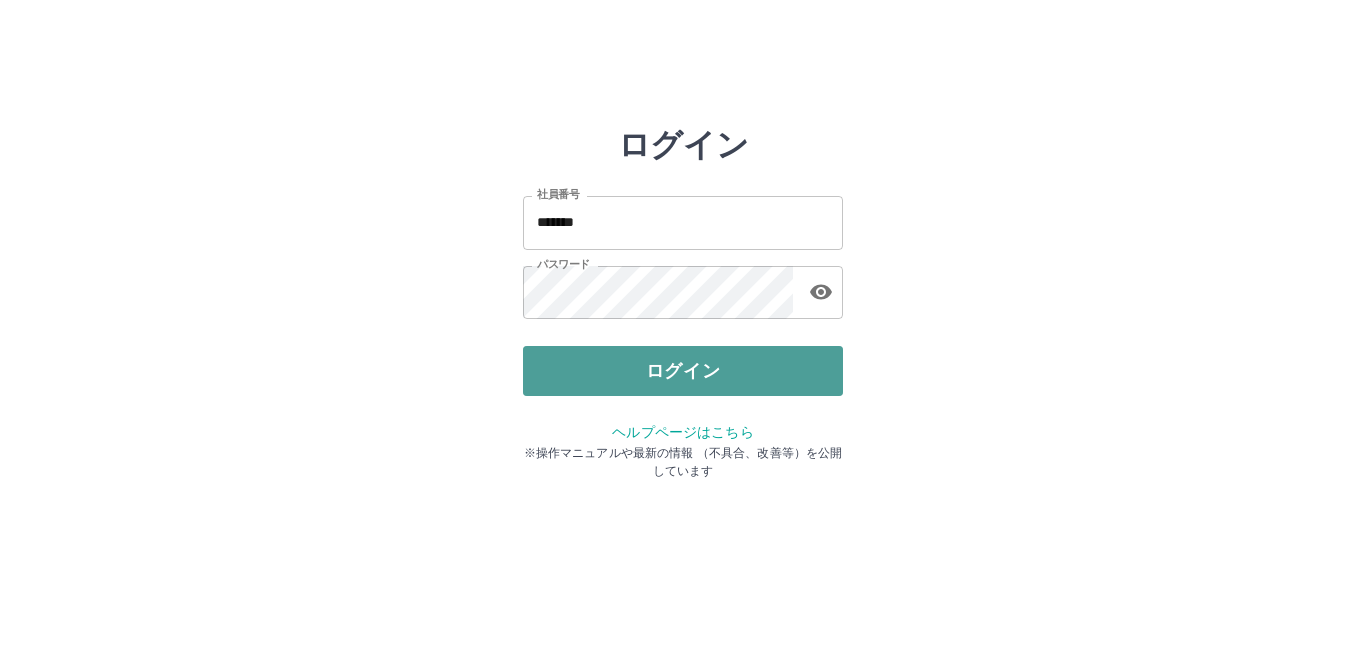 click on "ログイン" at bounding box center [683, 371] 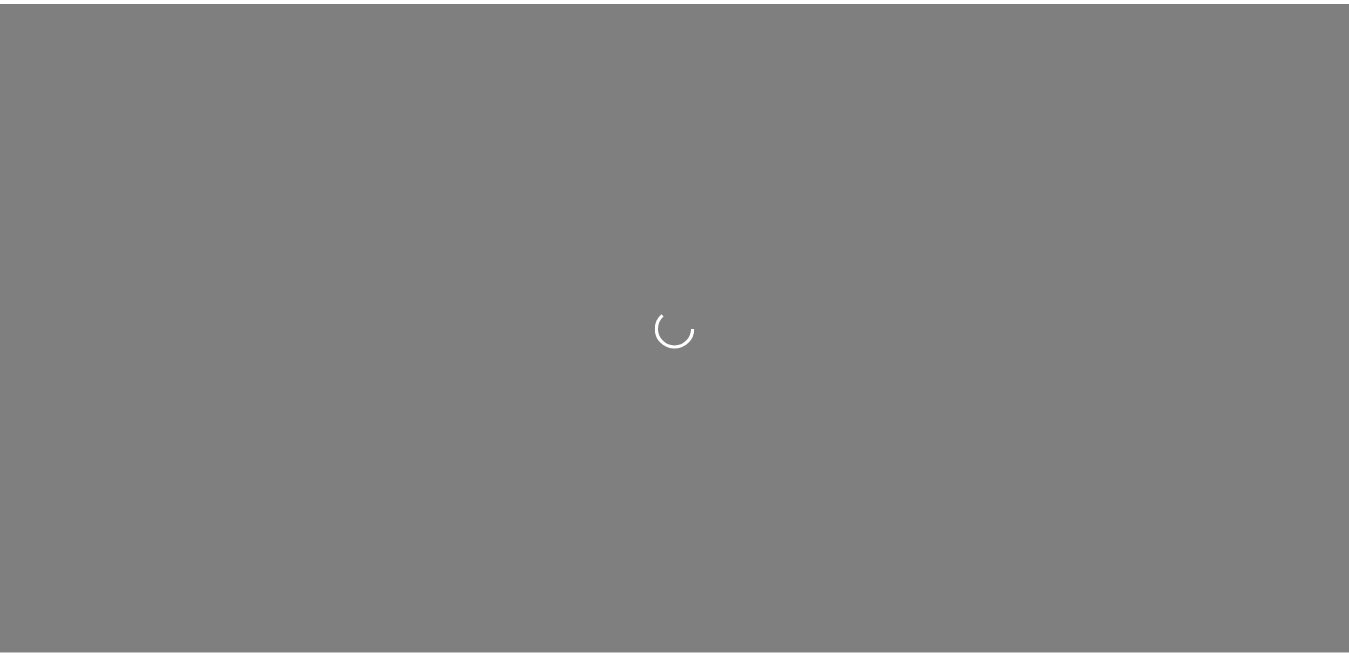 scroll, scrollTop: 0, scrollLeft: 0, axis: both 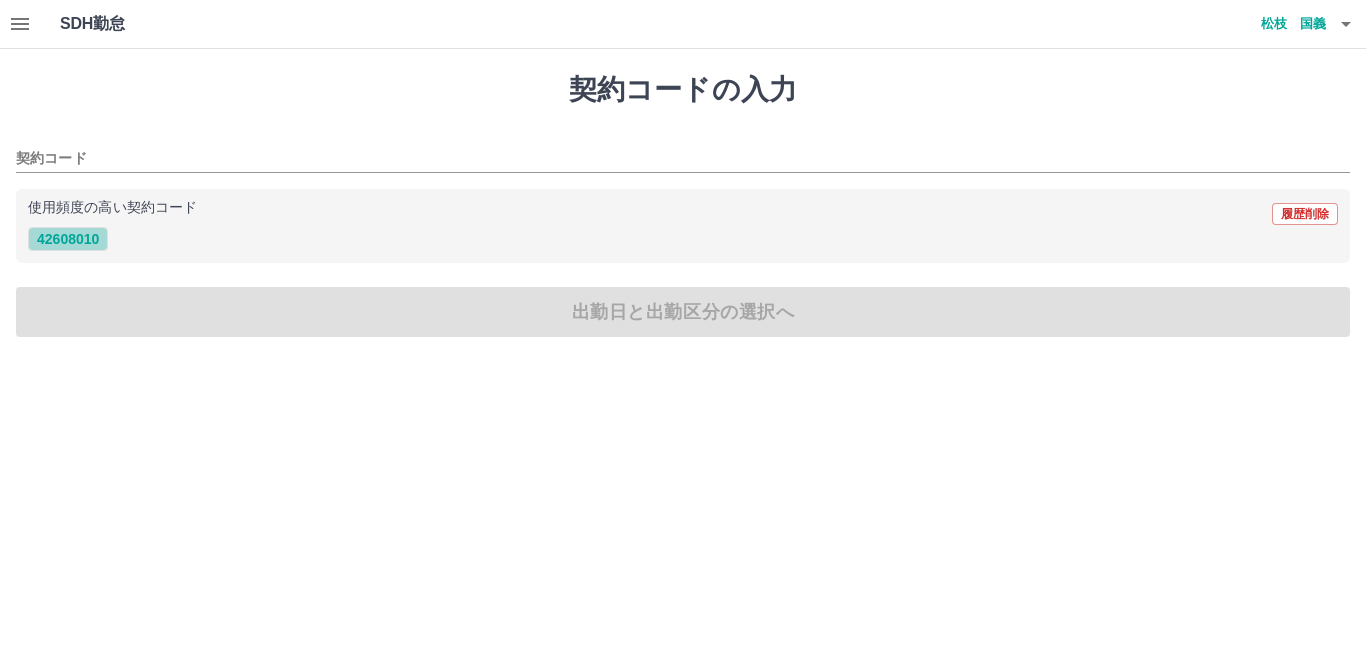 click on "42608010" at bounding box center [68, 239] 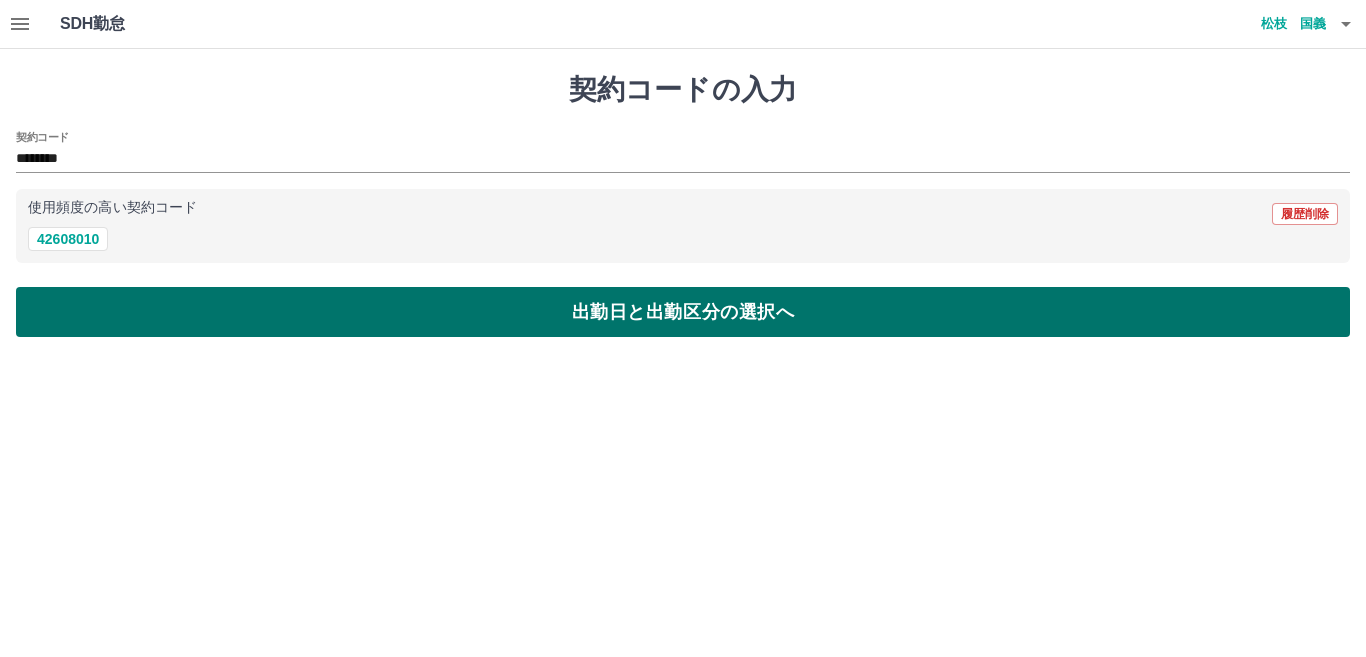 click on "出勤日と出勤区分の選択へ" at bounding box center [683, 312] 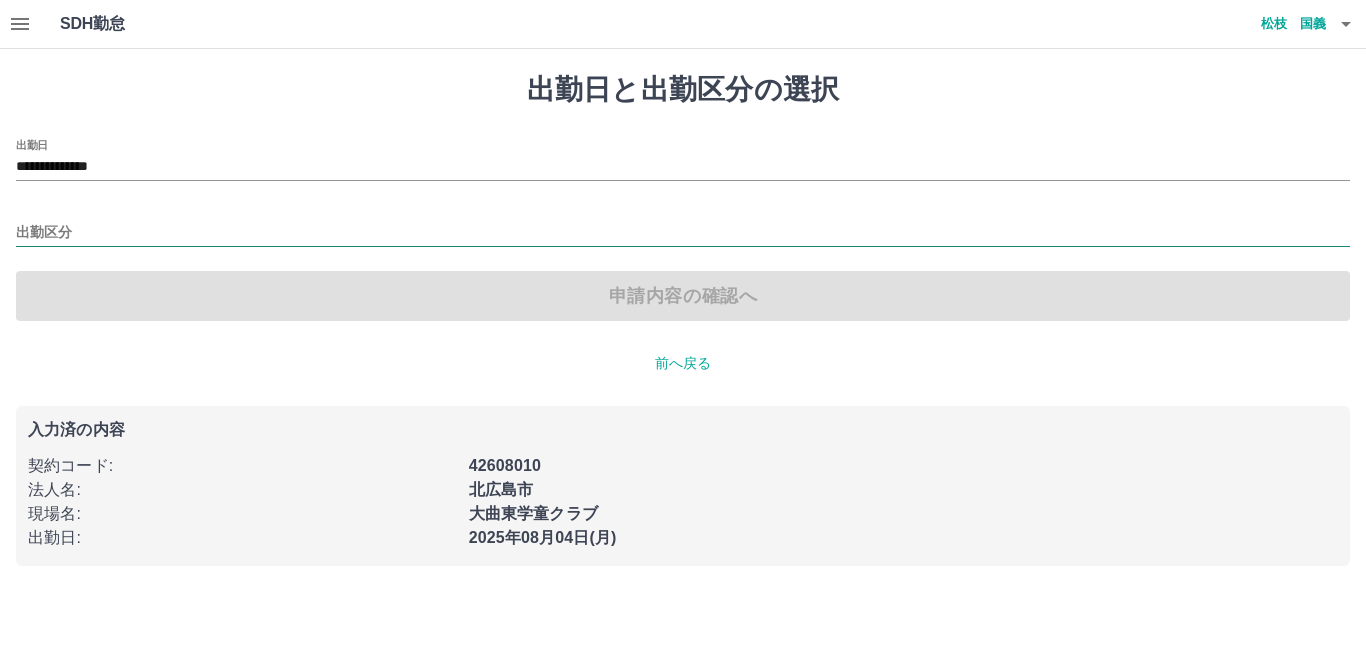 drag, startPoint x: 87, startPoint y: 231, endPoint x: 107, endPoint y: 237, distance: 20.880613 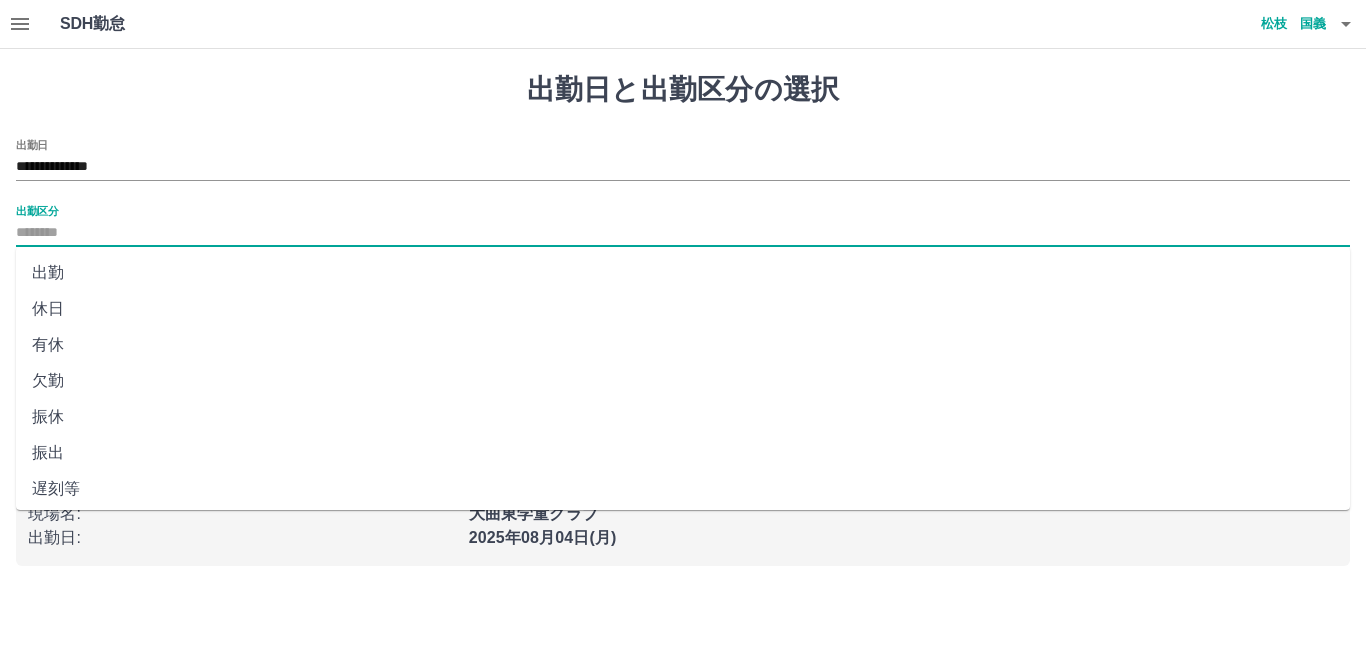 drag, startPoint x: 57, startPoint y: 271, endPoint x: 67, endPoint y: 270, distance: 10.049875 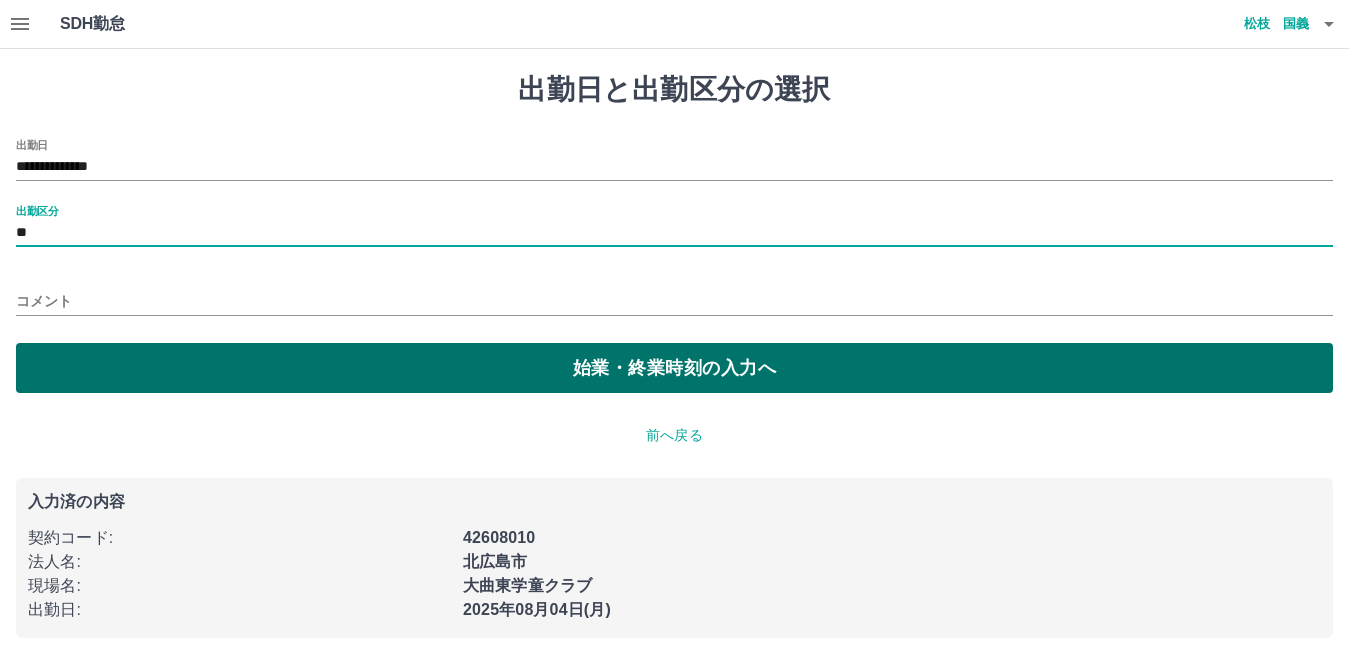 click on "始業・終業時刻の入力へ" at bounding box center (674, 368) 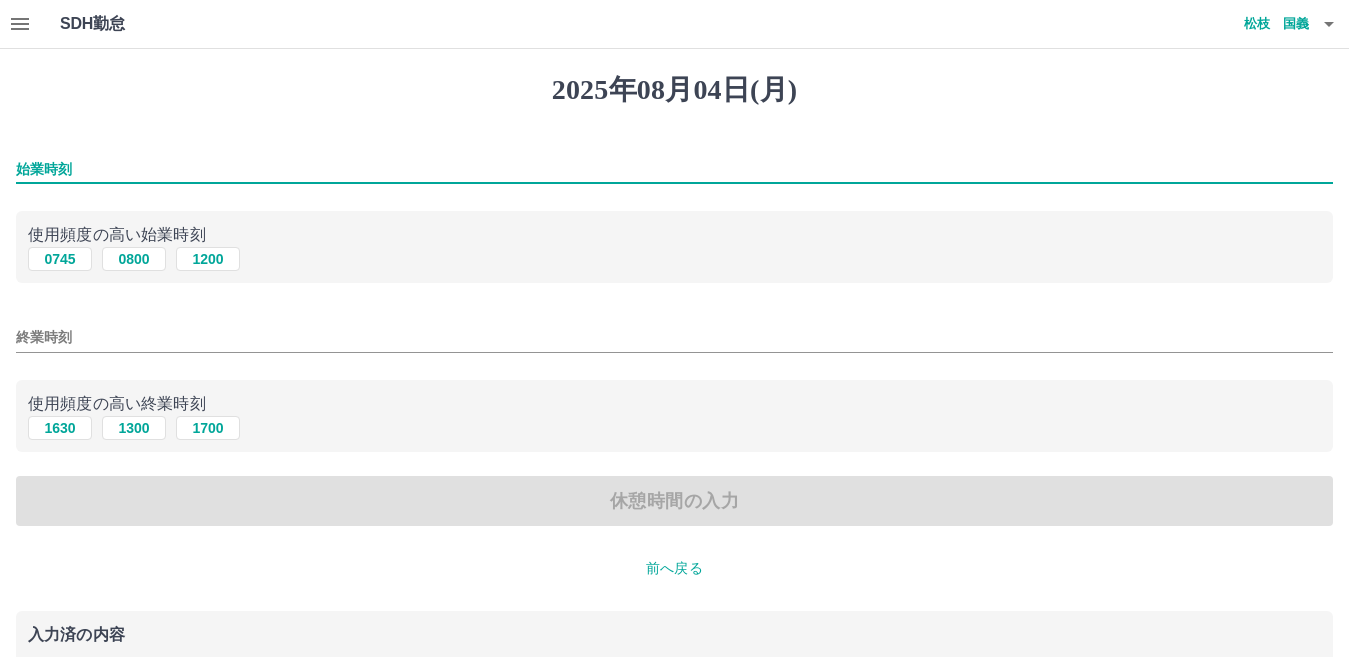drag, startPoint x: 79, startPoint y: 166, endPoint x: 97, endPoint y: 174, distance: 19.697716 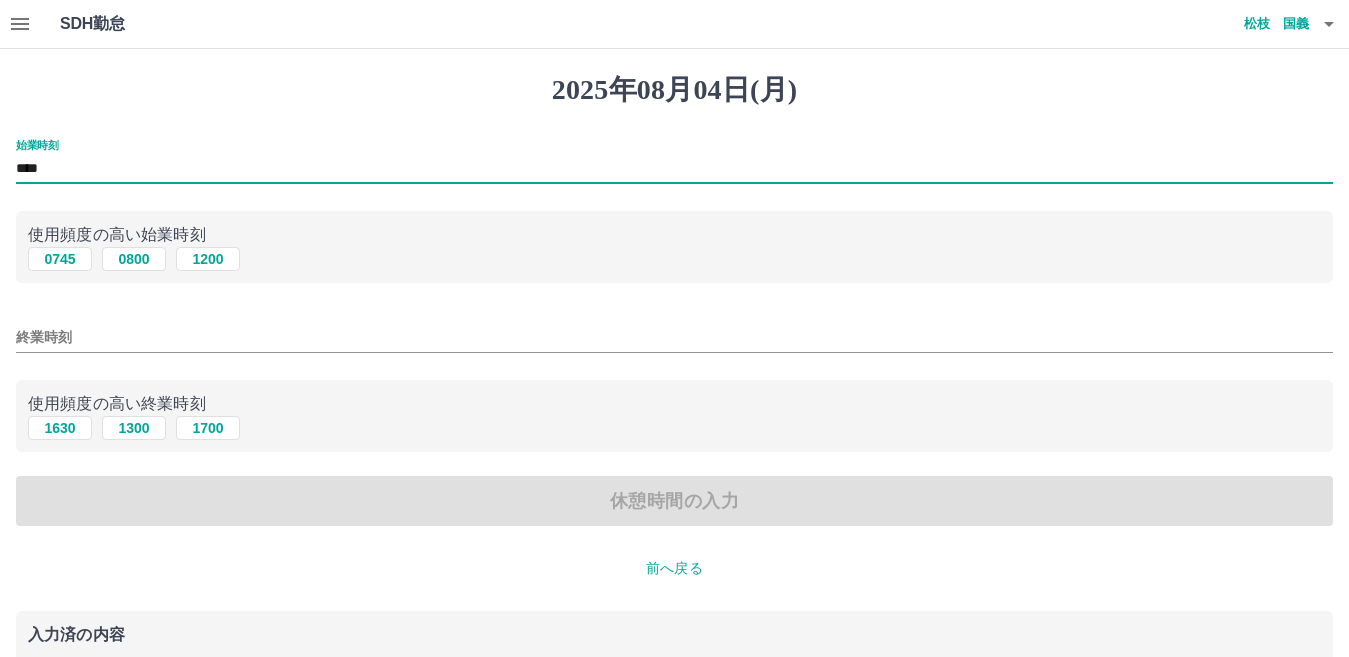 click on "終業時刻" at bounding box center [674, 337] 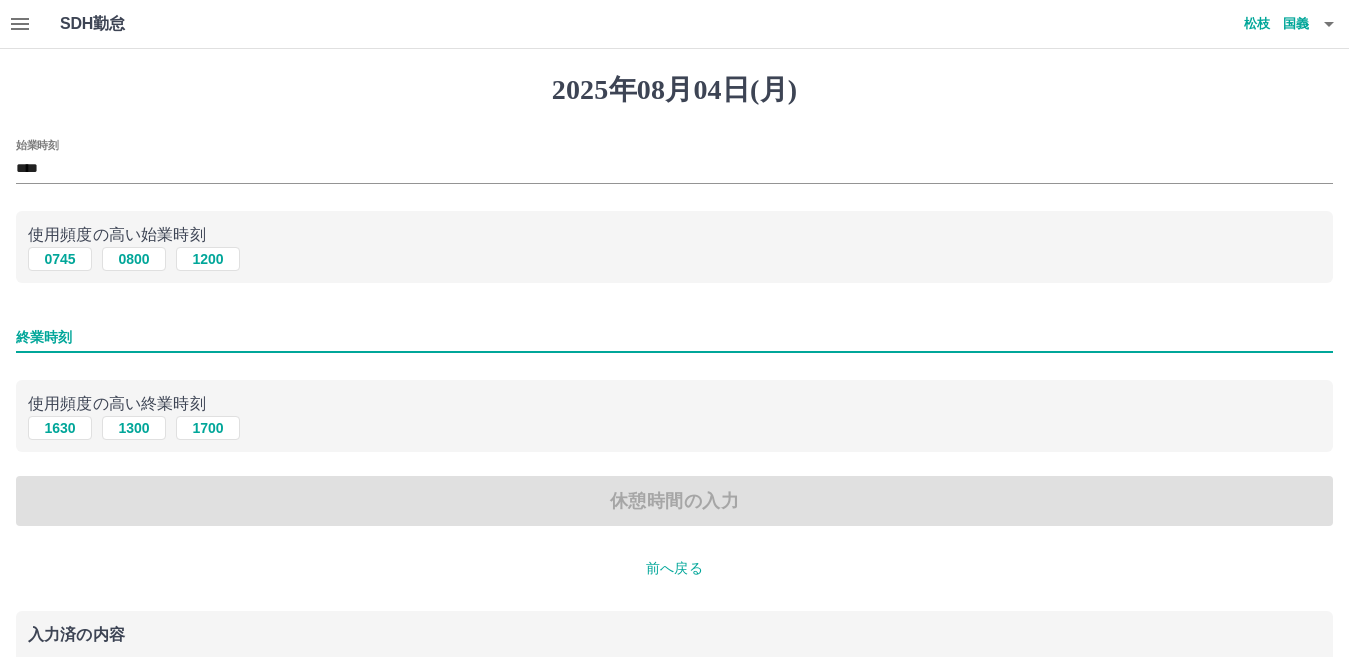 type on "****" 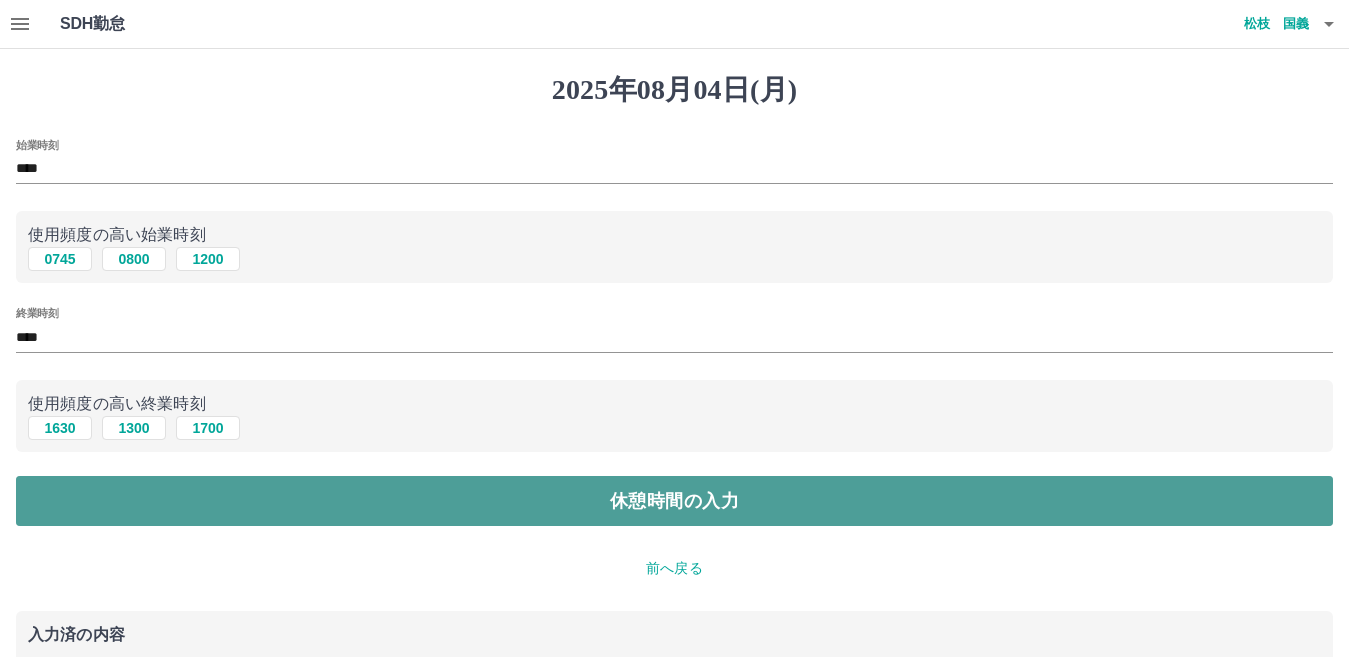 click on "休憩時間の入力" at bounding box center (674, 501) 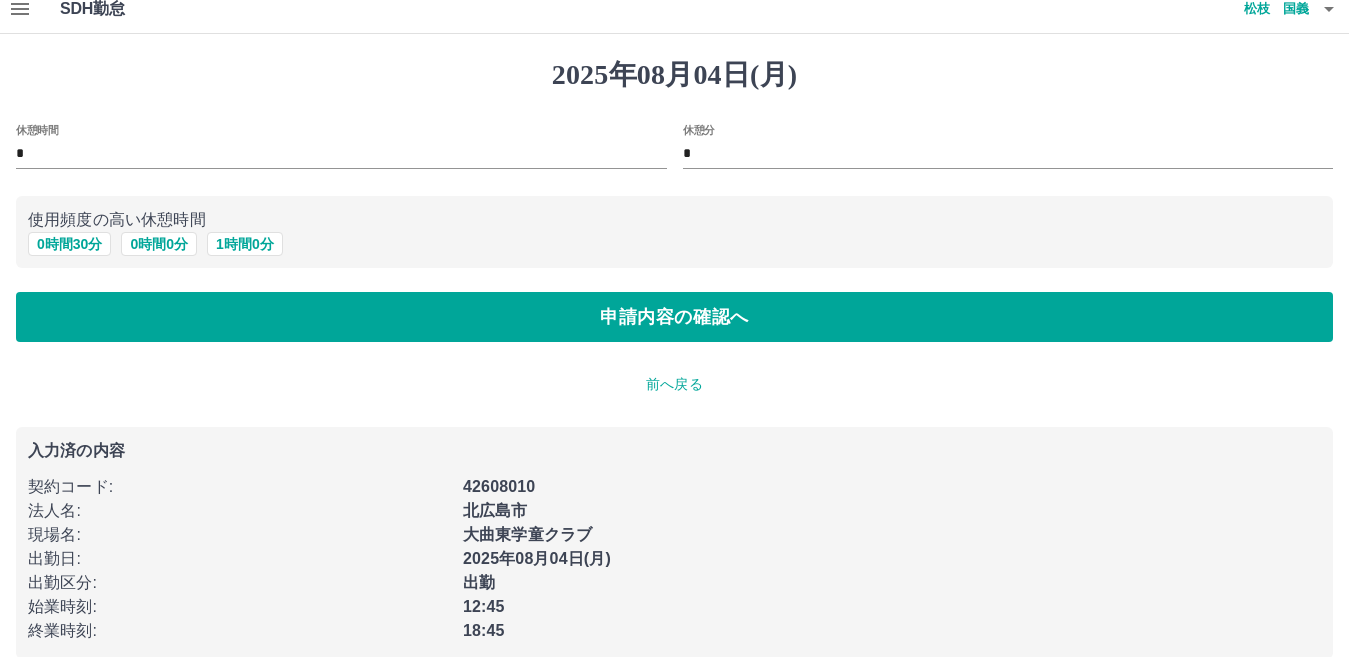 scroll, scrollTop: 42, scrollLeft: 0, axis: vertical 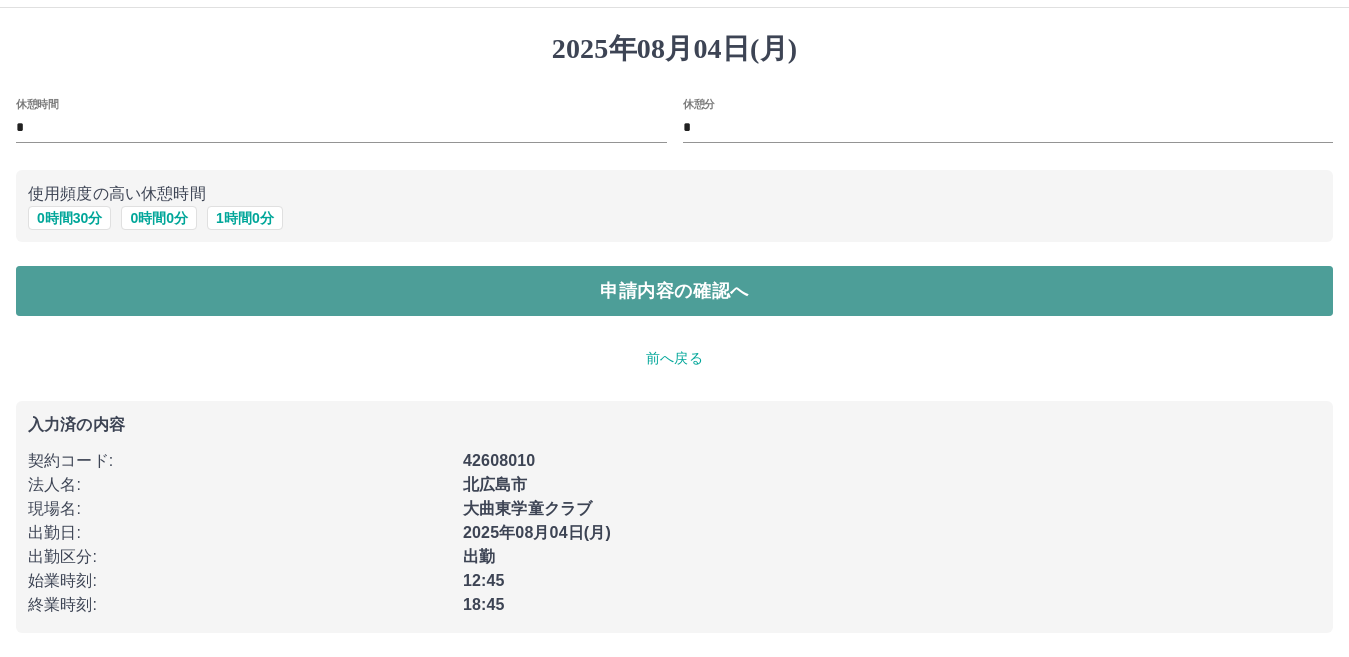 click on "申請内容の確認へ" at bounding box center [674, 291] 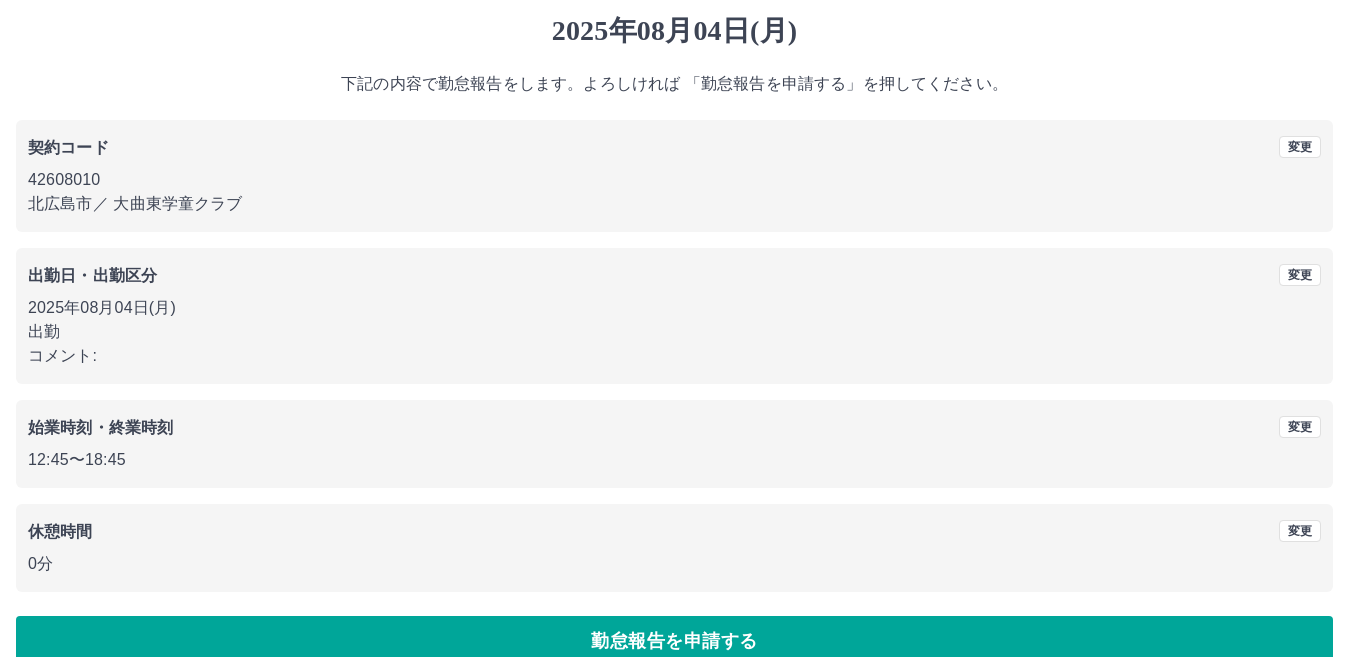 scroll, scrollTop: 92, scrollLeft: 0, axis: vertical 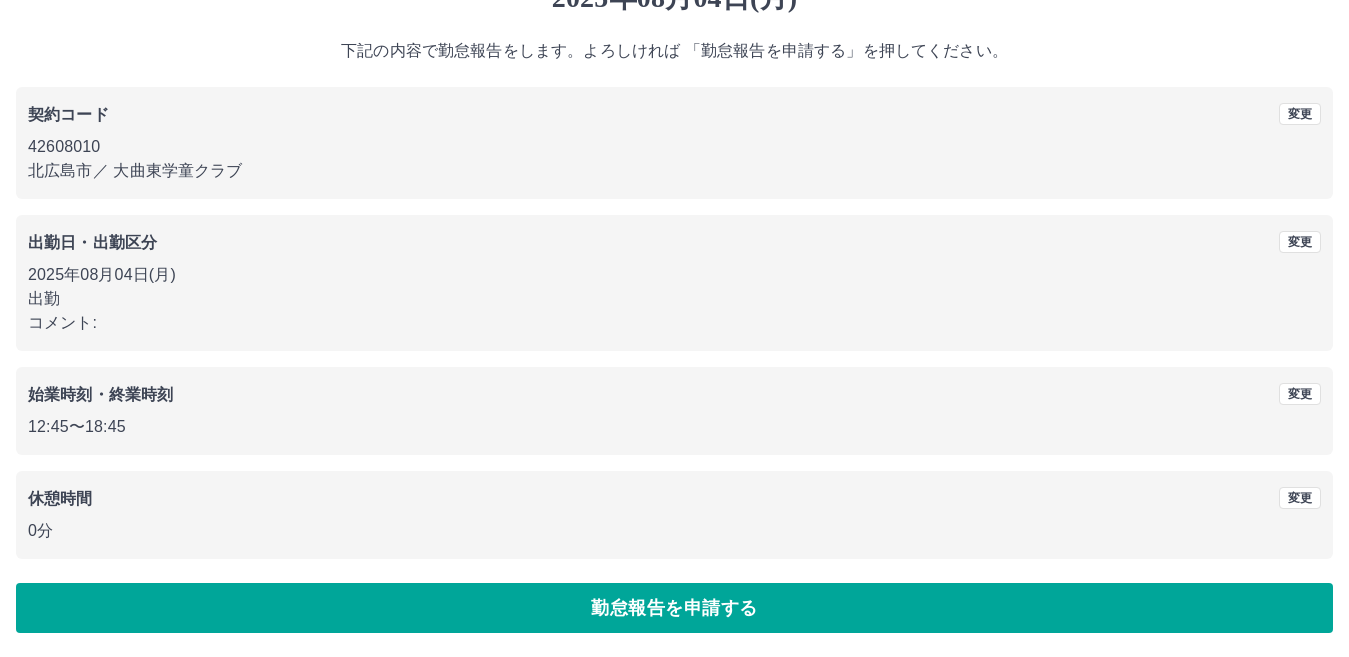 click on "勤怠報告を申請する" at bounding box center (674, 608) 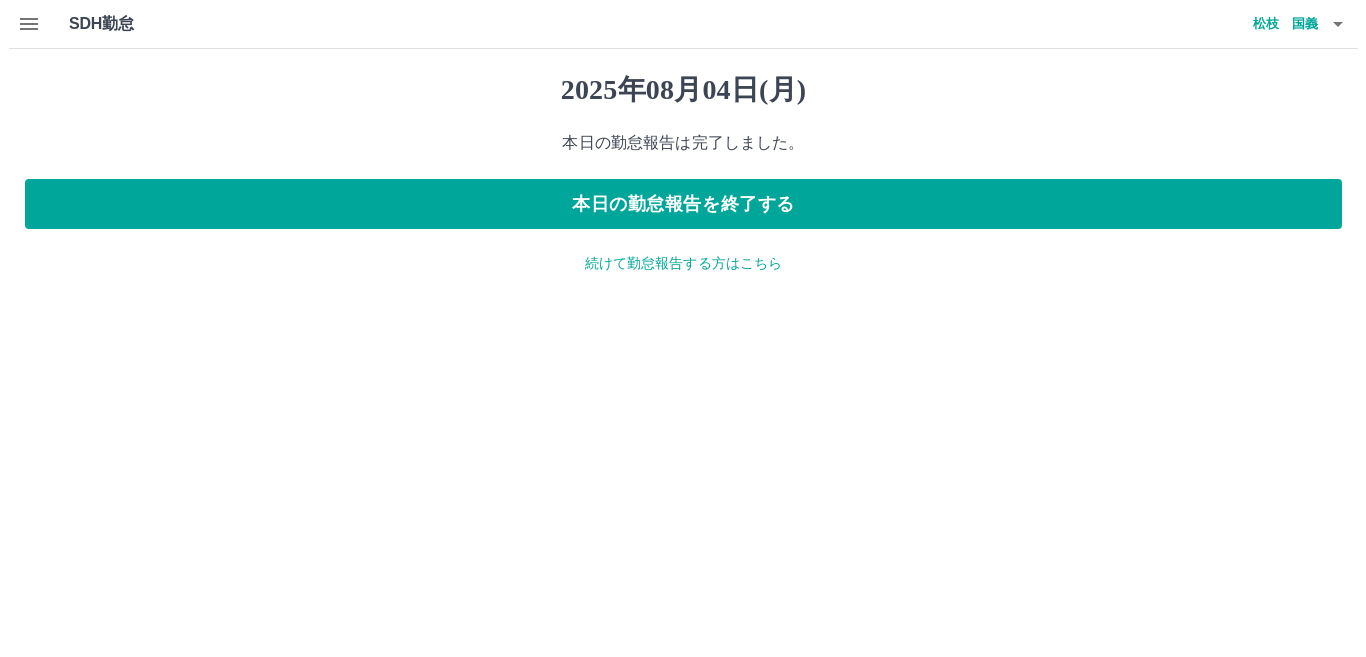 scroll, scrollTop: 0, scrollLeft: 0, axis: both 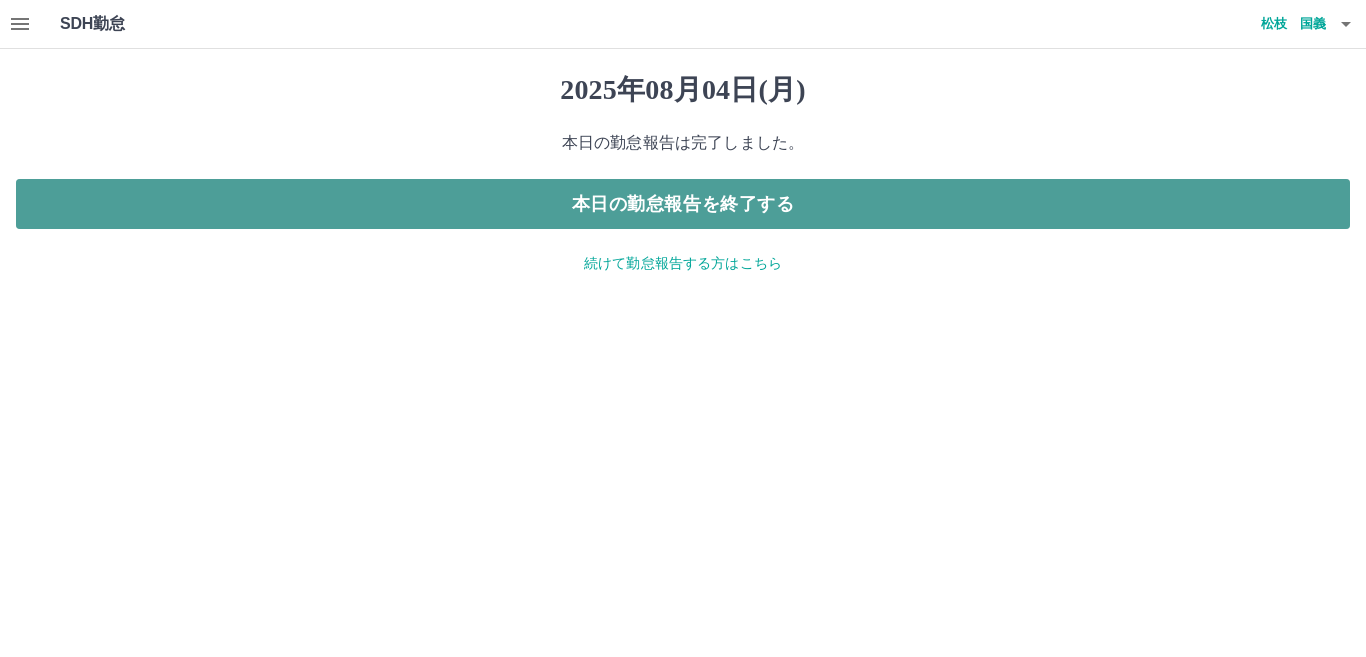 click on "本日の勤怠報告を終了する" at bounding box center [683, 204] 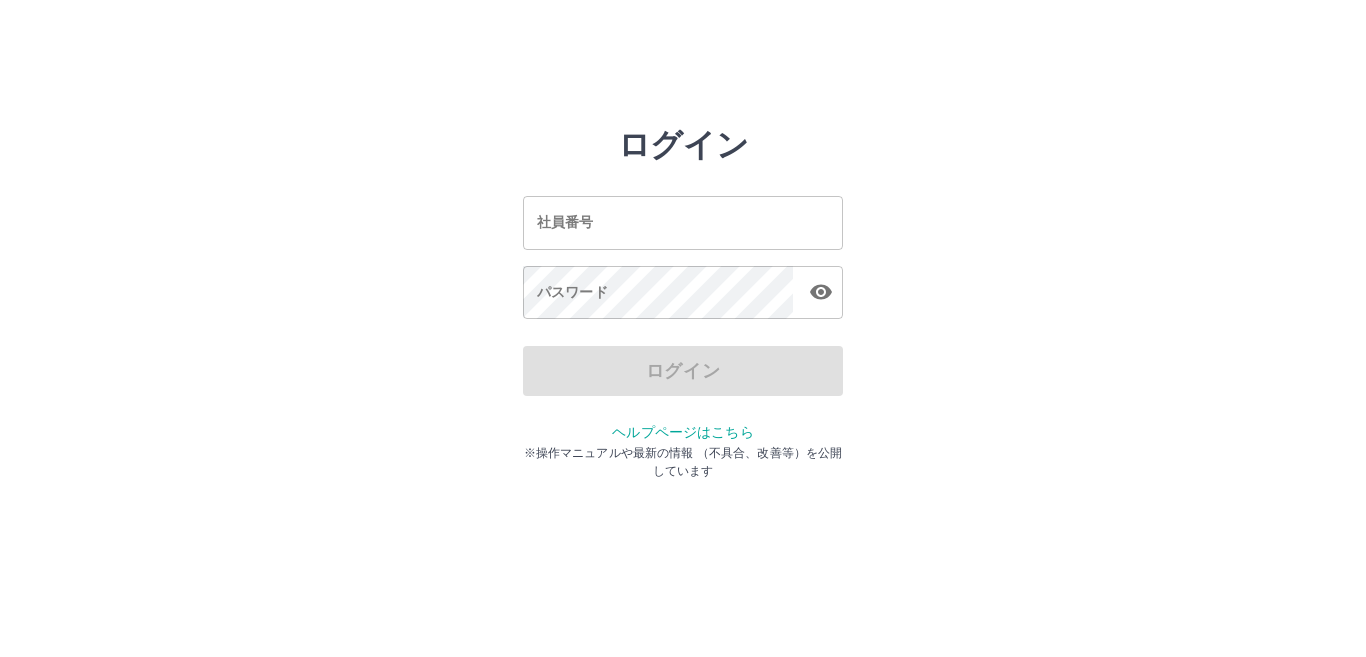 scroll, scrollTop: 0, scrollLeft: 0, axis: both 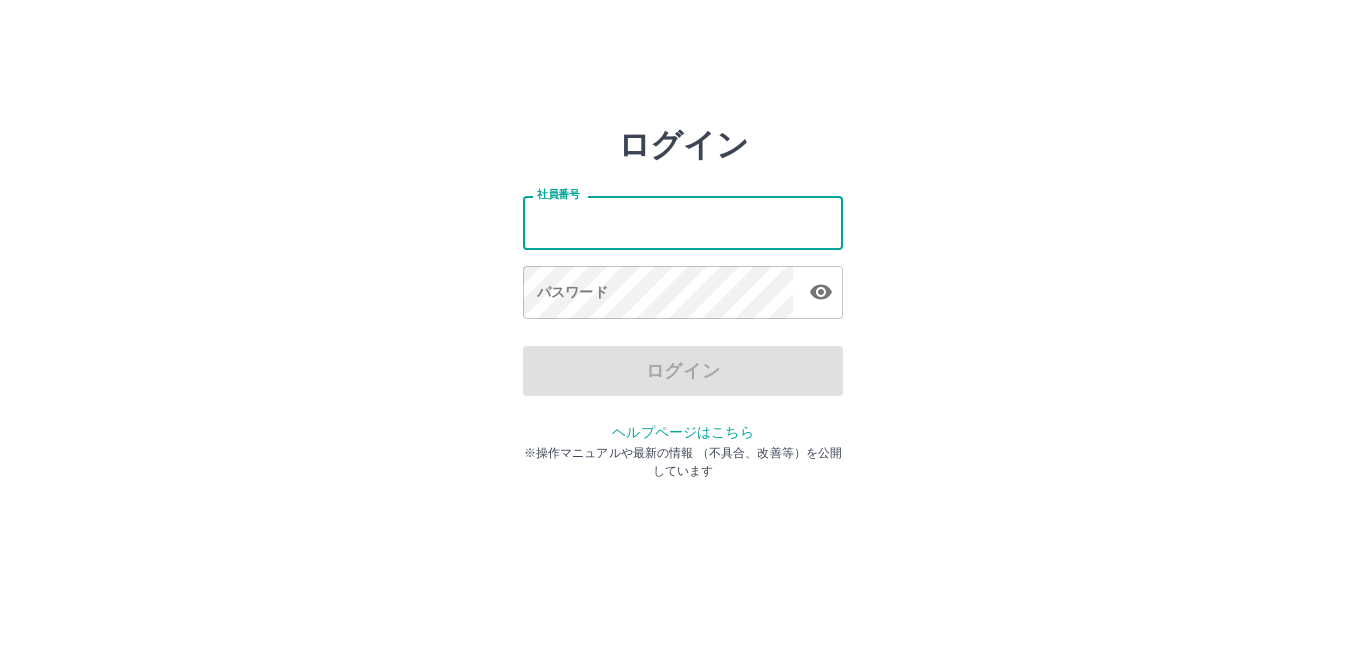 click on "社員番号" at bounding box center [683, 222] 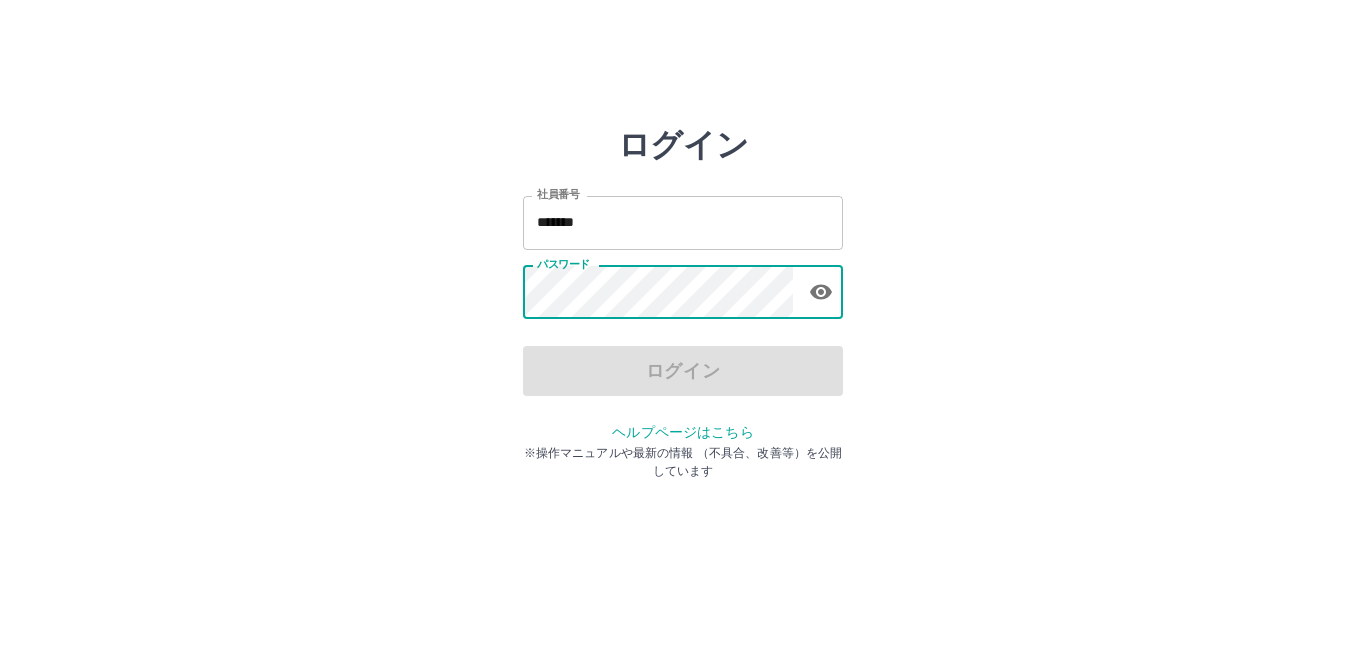 click on "社員番号 ******* 社員番号 パスワード パスワード" at bounding box center [683, 254] 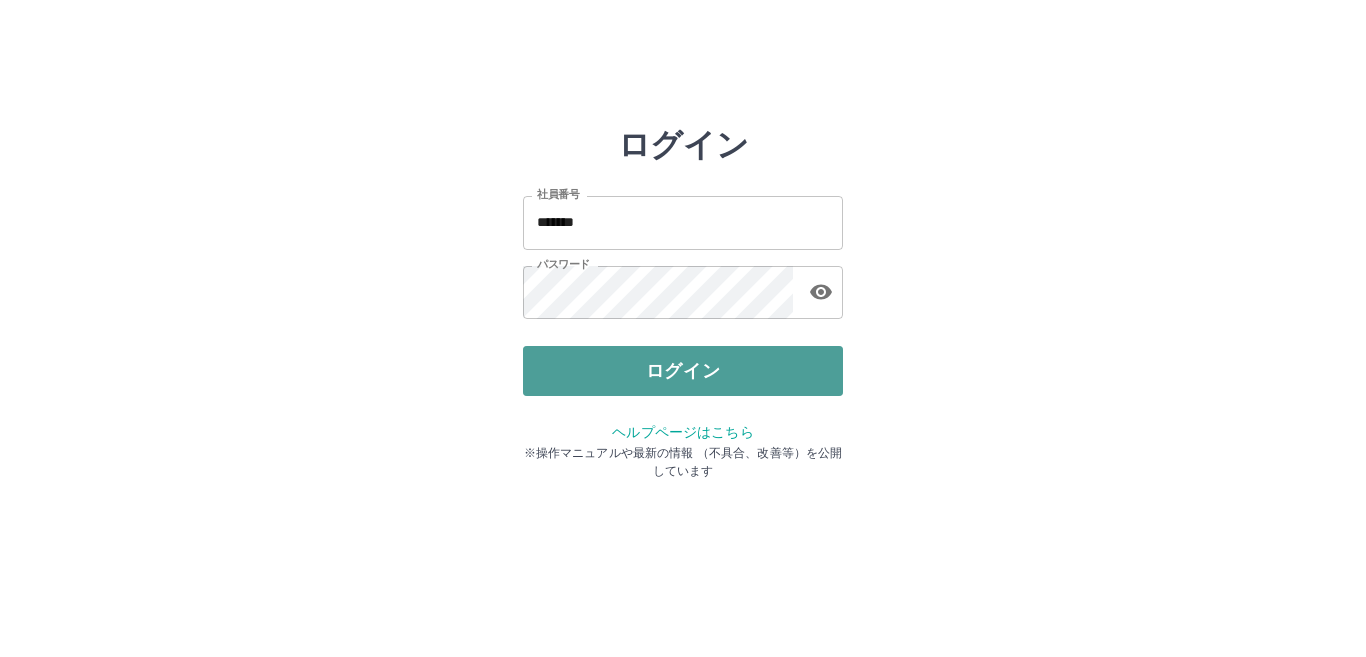 click on "ログイン" at bounding box center [683, 371] 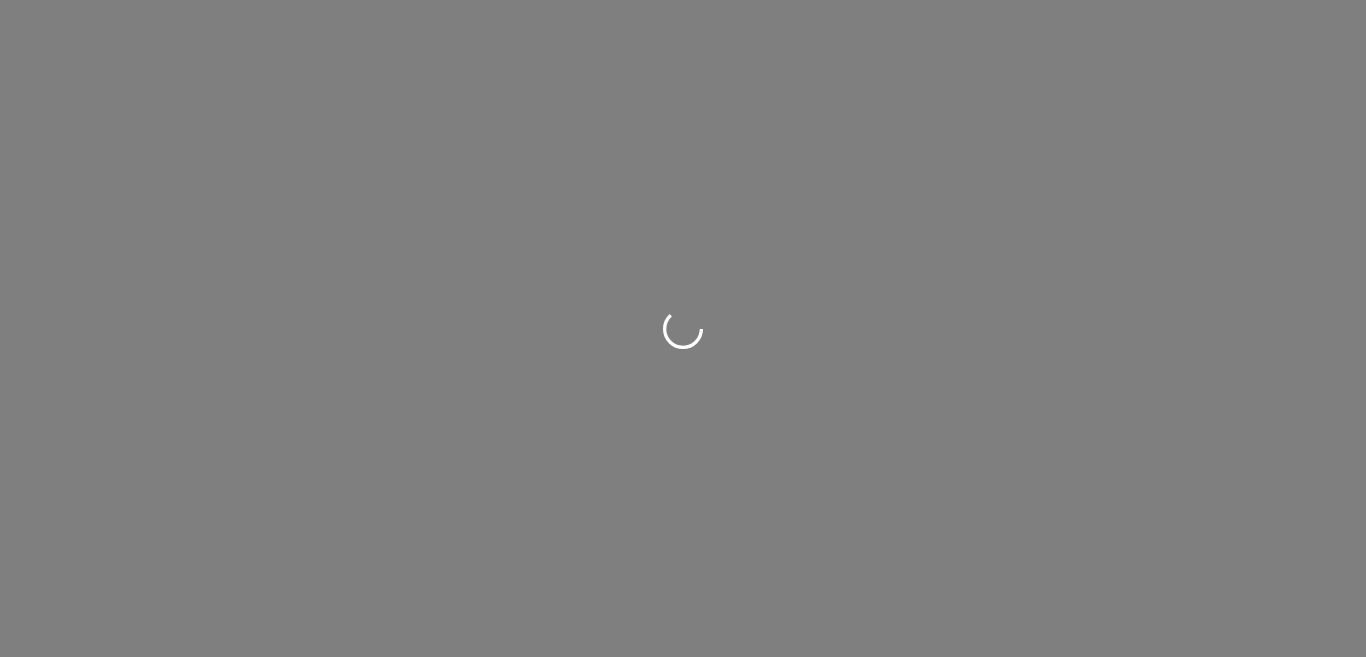 scroll, scrollTop: 0, scrollLeft: 0, axis: both 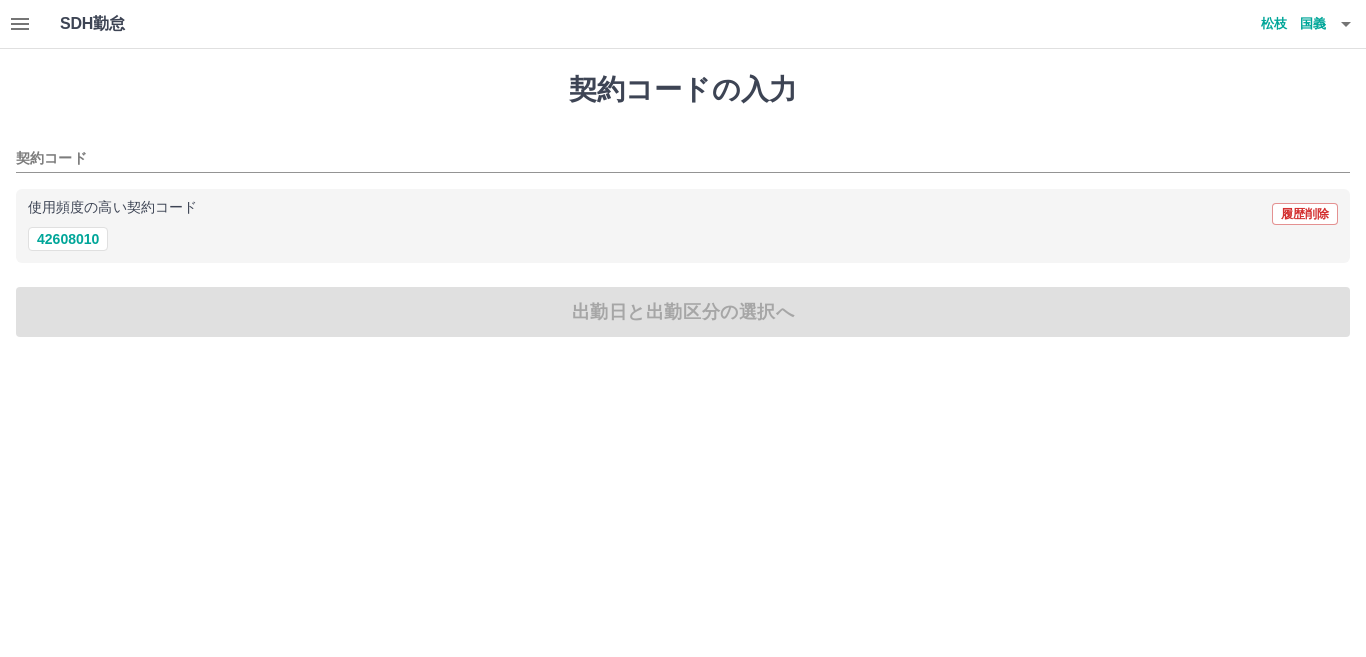 drag, startPoint x: 69, startPoint y: 241, endPoint x: 97, endPoint y: 264, distance: 36.23534 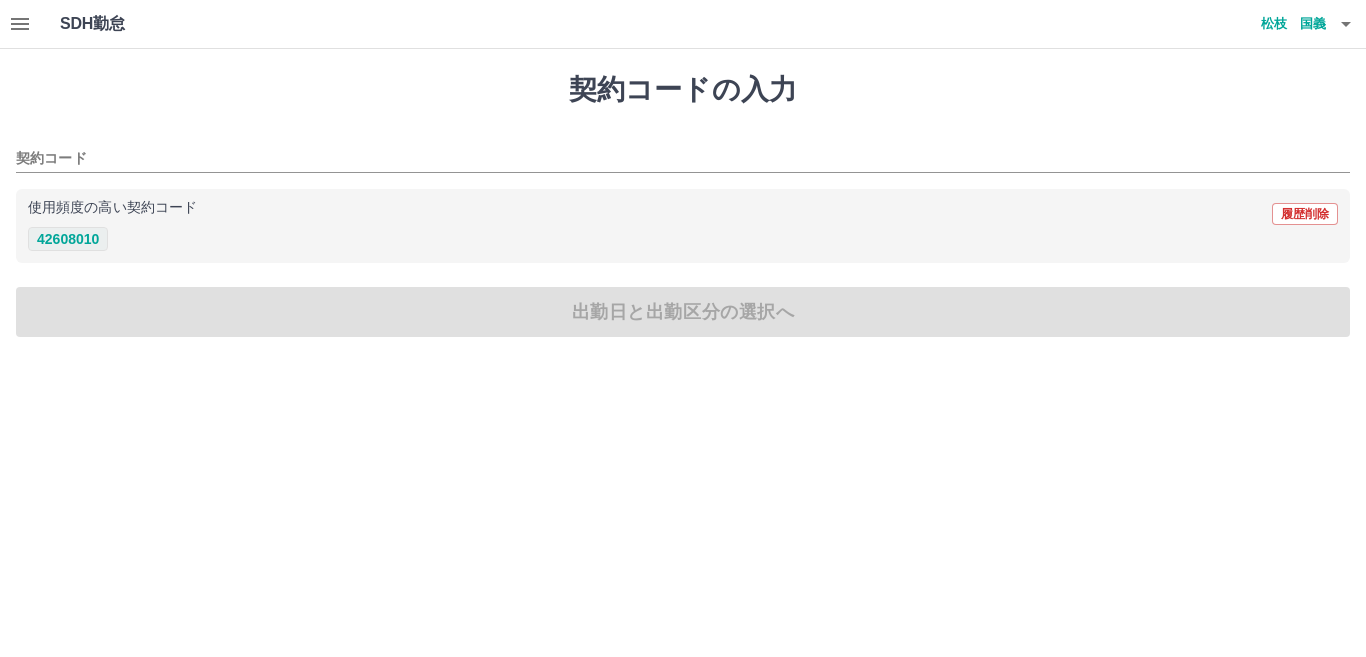 drag, startPoint x: 95, startPoint y: 233, endPoint x: 96, endPoint y: 248, distance: 15.033297 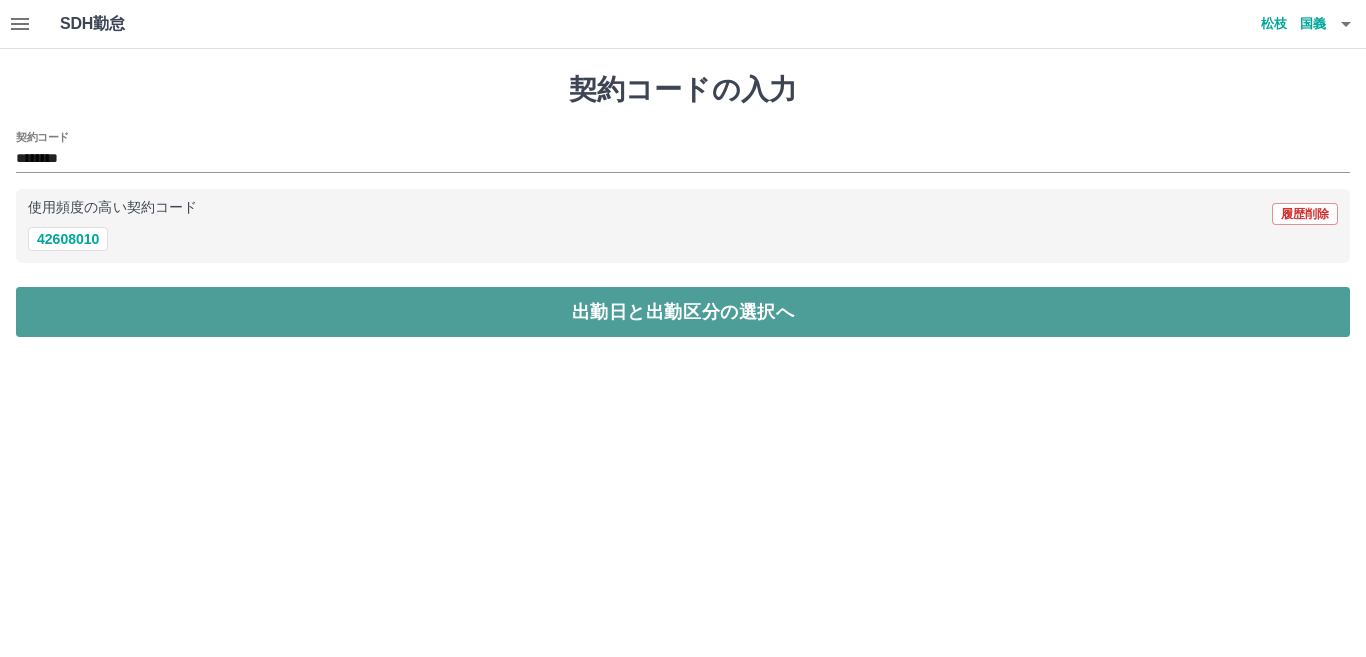 click on "出勤日と出勤区分の選択へ" at bounding box center (683, 312) 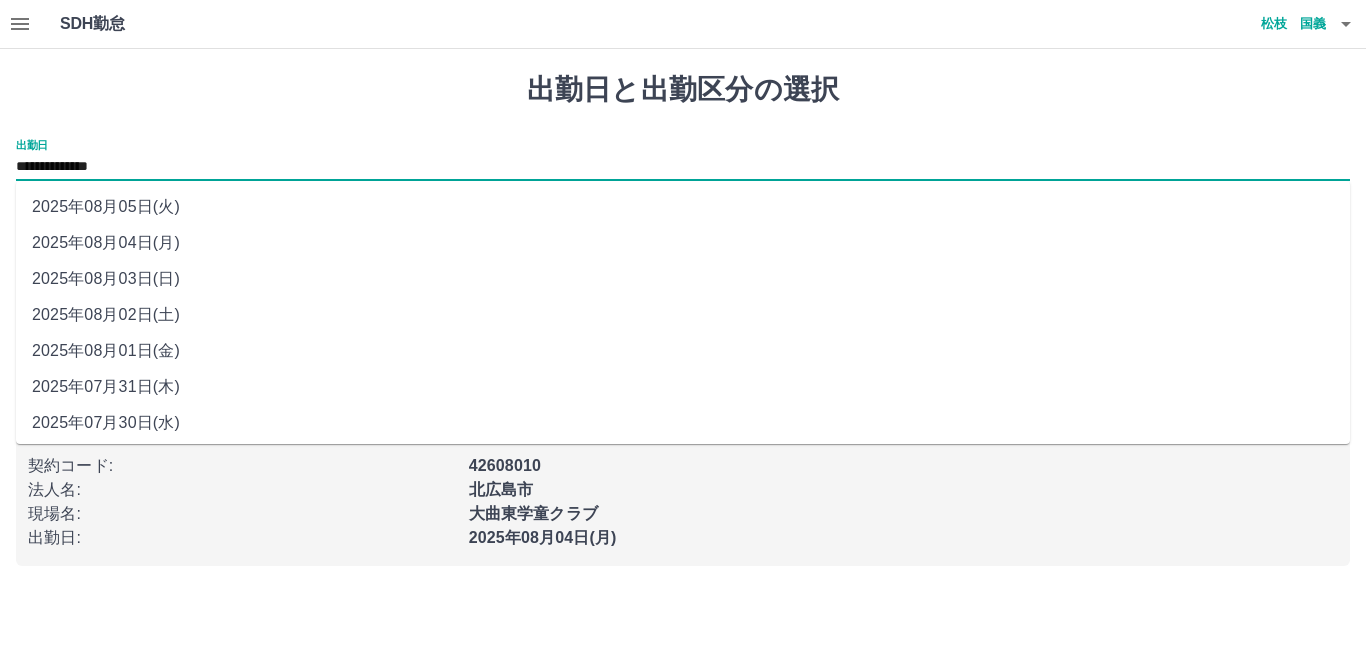 click on "**********" at bounding box center [683, 167] 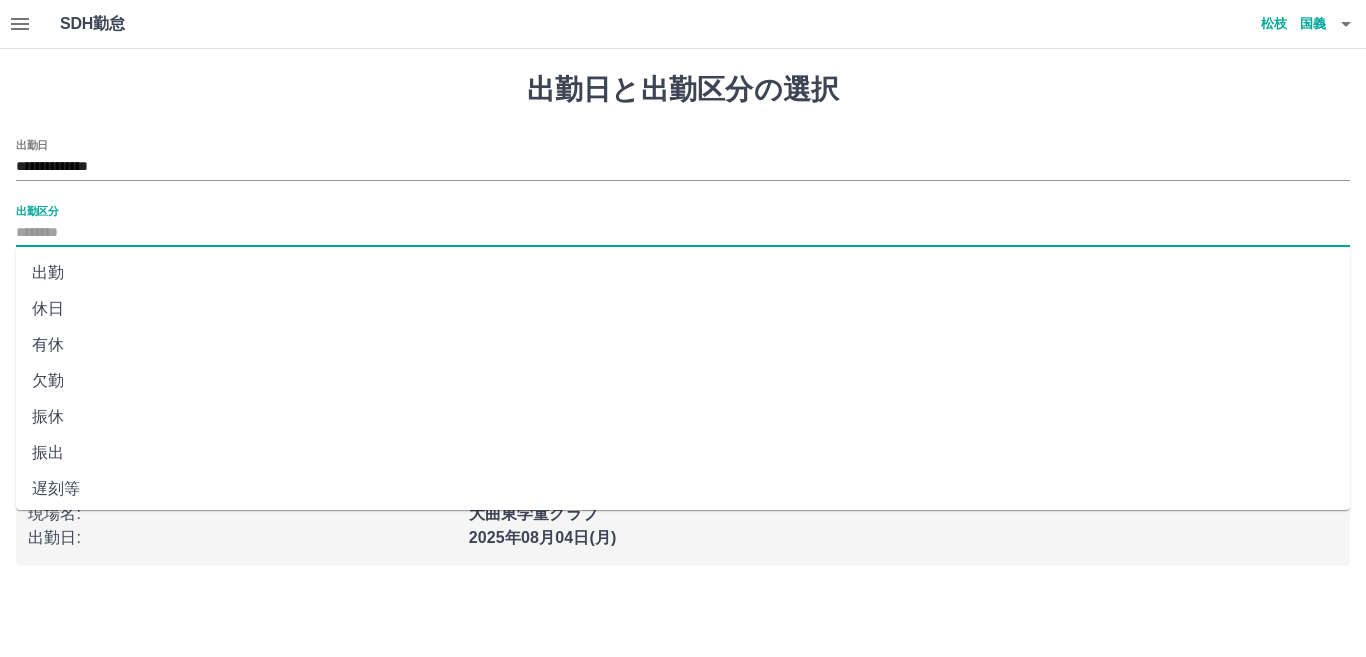 click on "出勤区分" at bounding box center (683, 233) 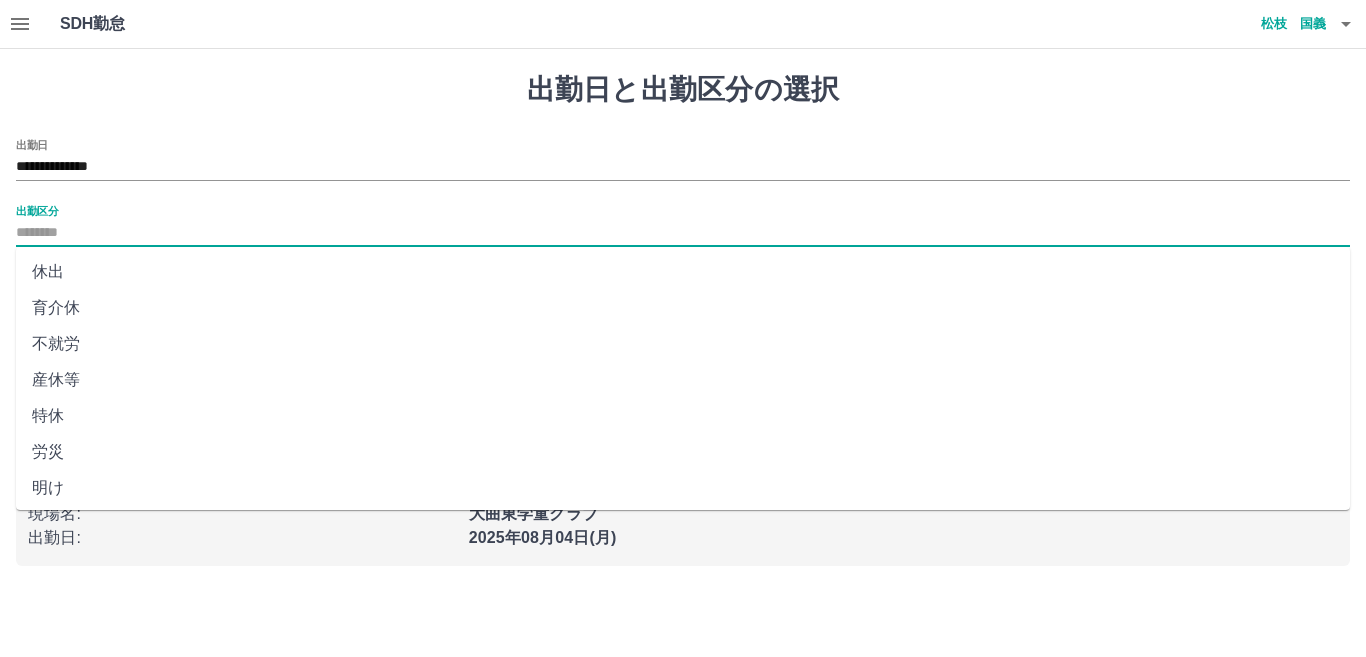 scroll, scrollTop: 401, scrollLeft: 0, axis: vertical 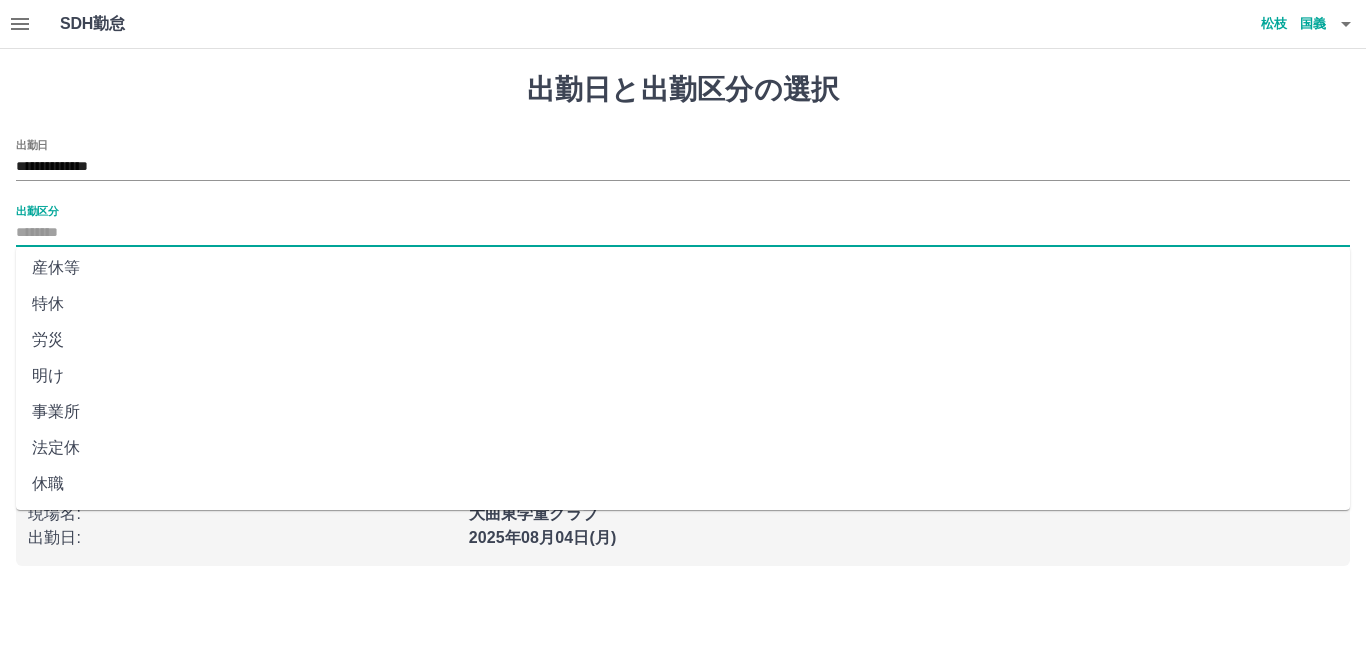 click on "法定休" at bounding box center (683, 448) 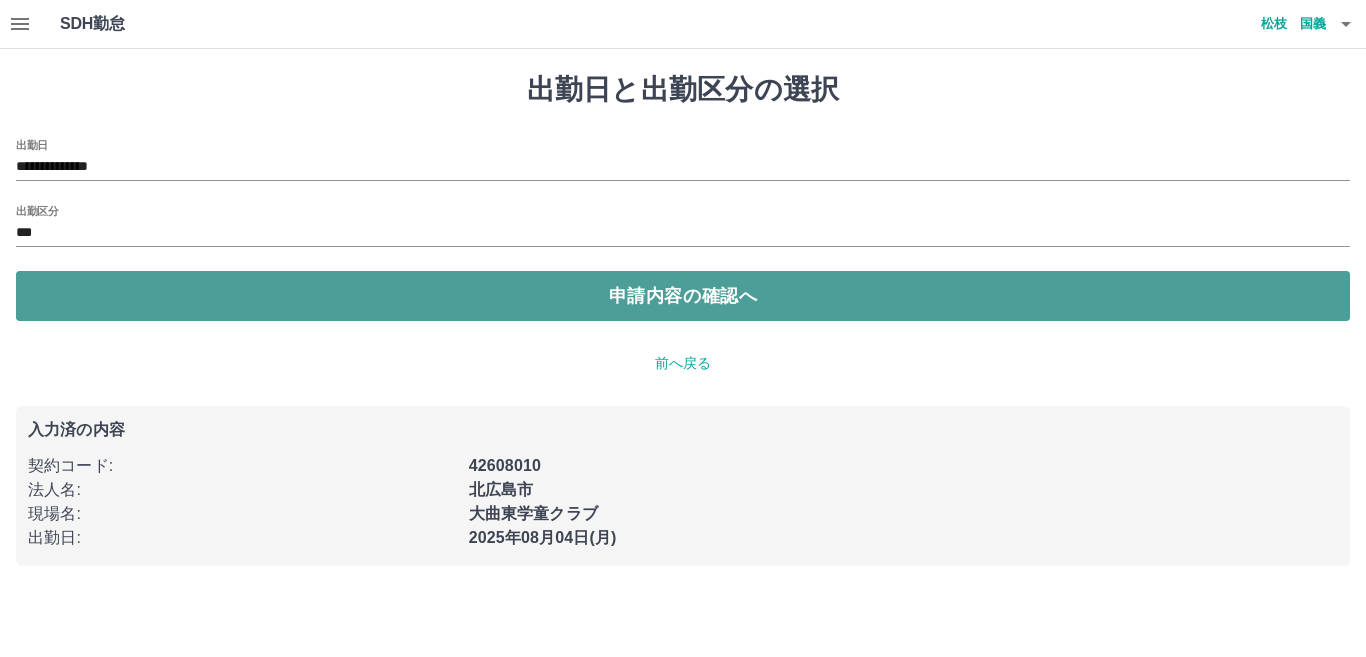 click on "申請内容の確認へ" at bounding box center [683, 296] 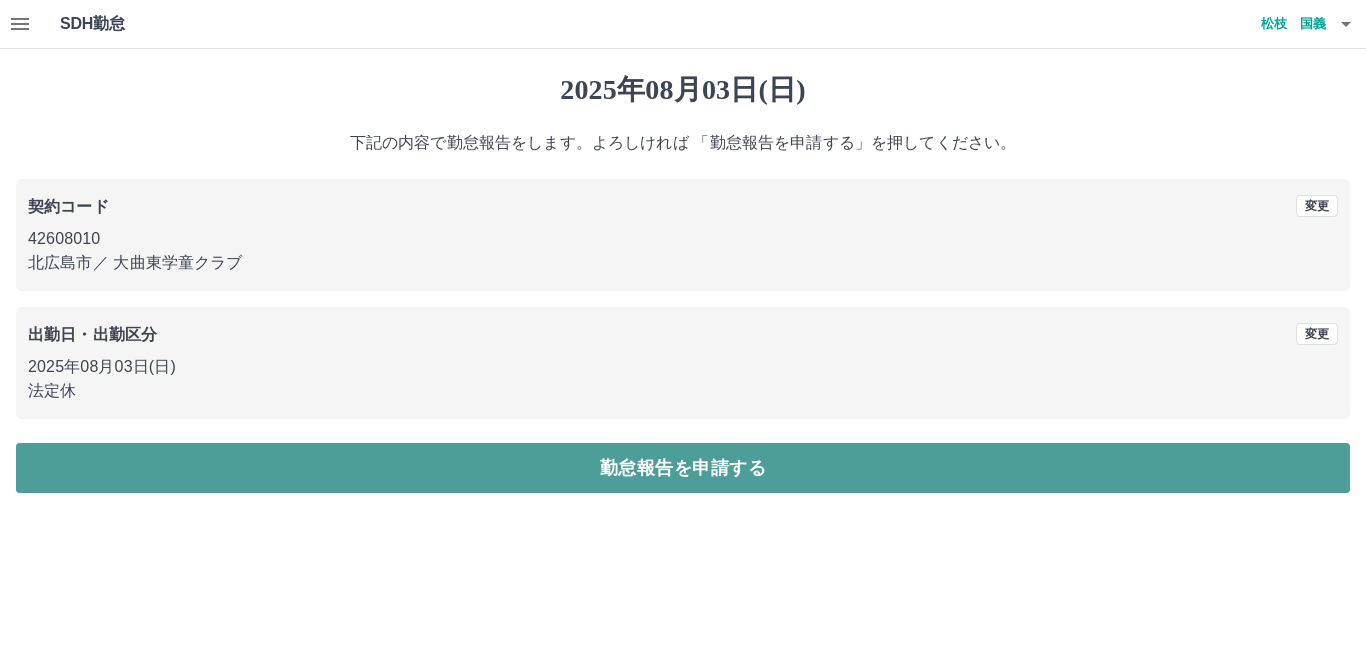 click on "勤怠報告を申請する" at bounding box center [683, 468] 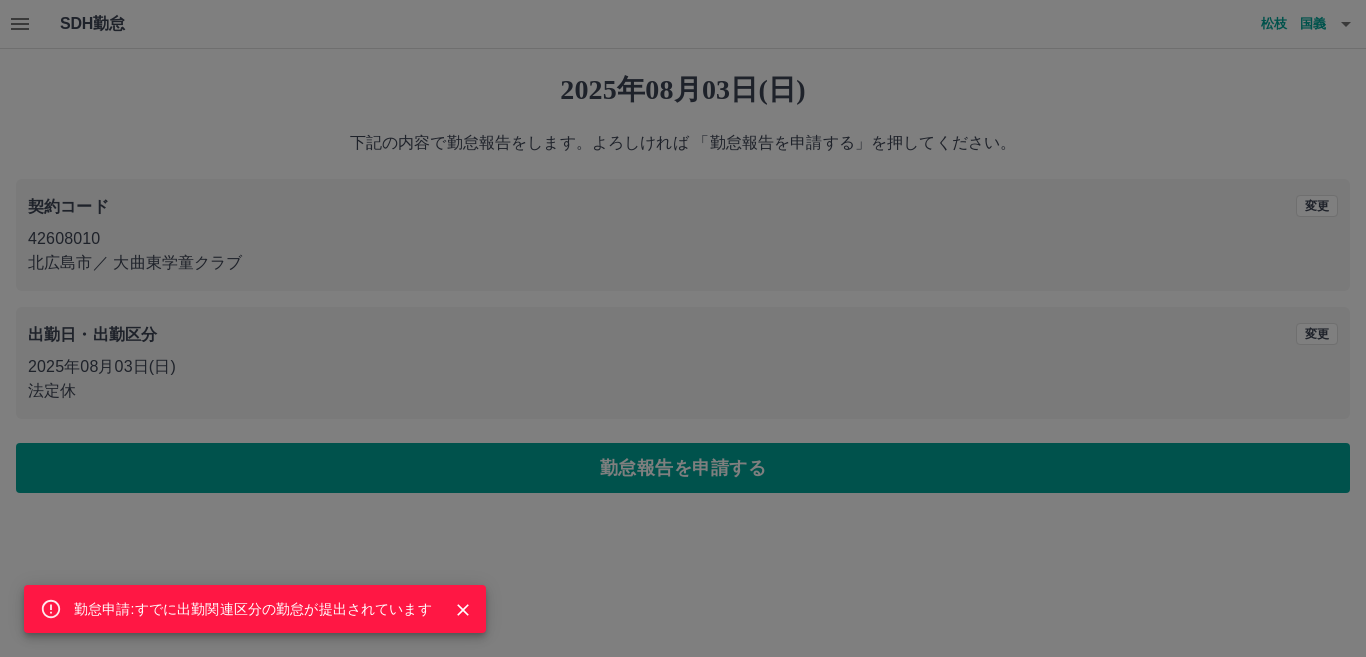 click 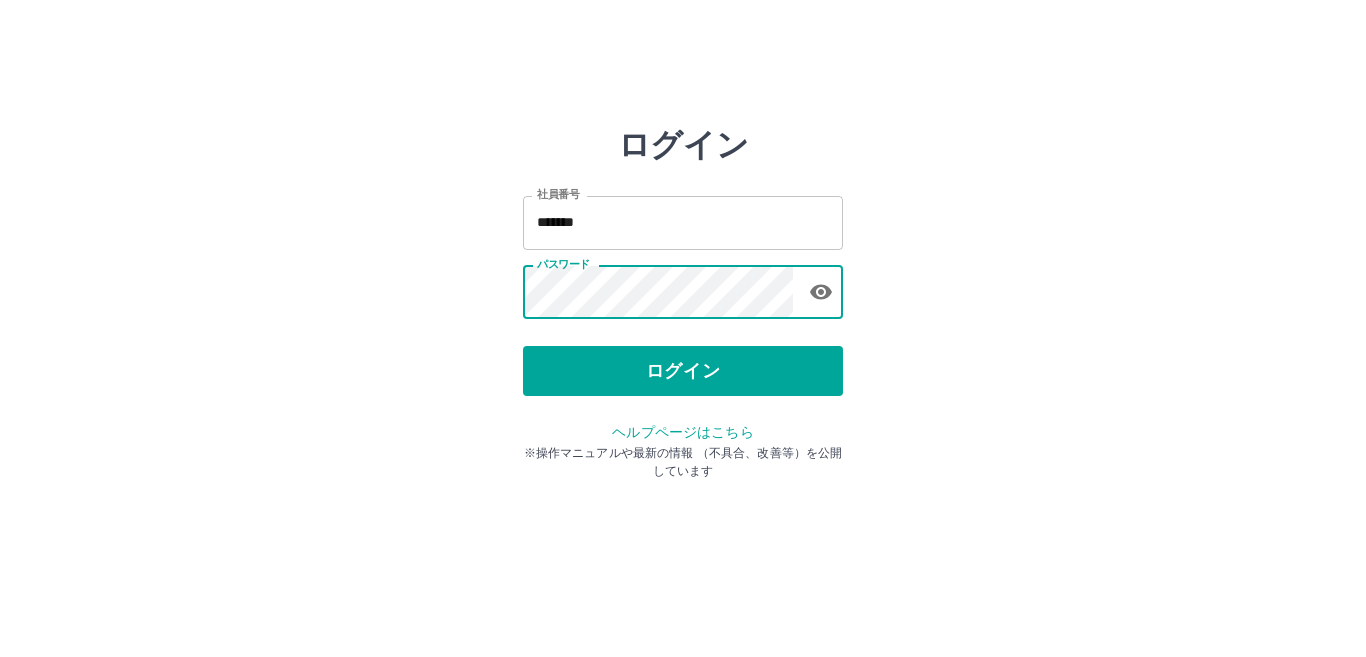 scroll, scrollTop: 0, scrollLeft: 0, axis: both 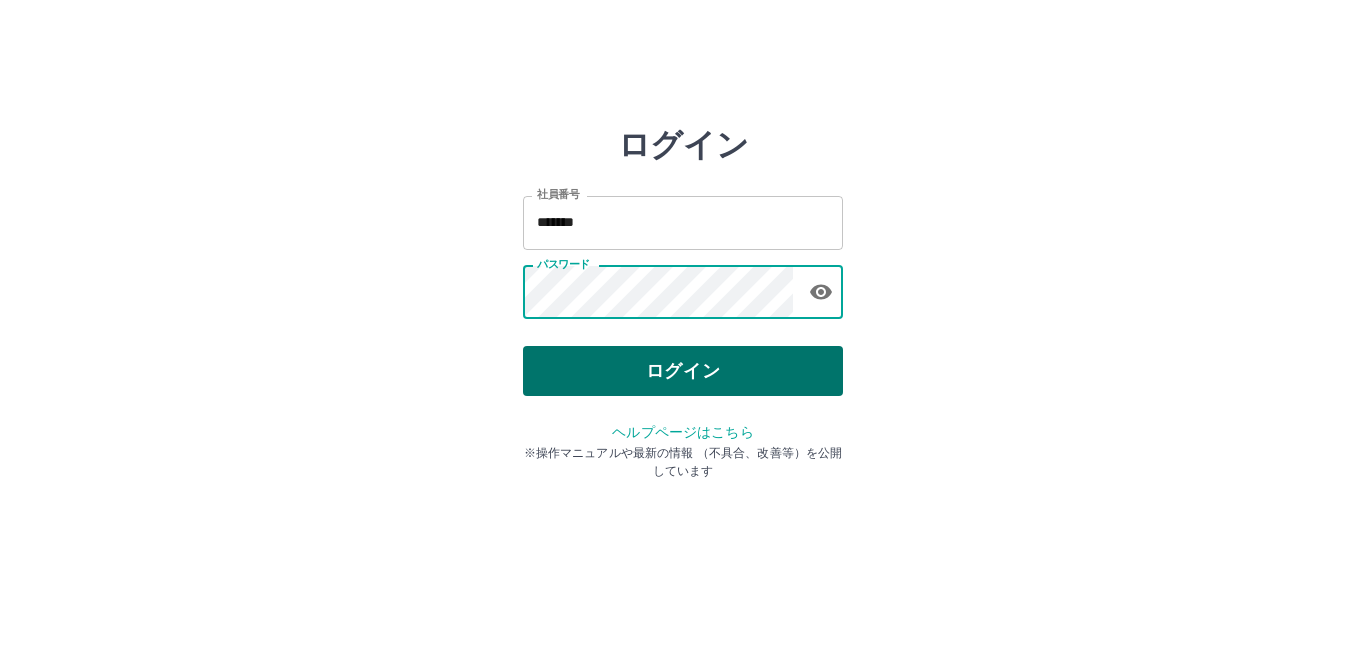 click on "ログイン" at bounding box center [683, 371] 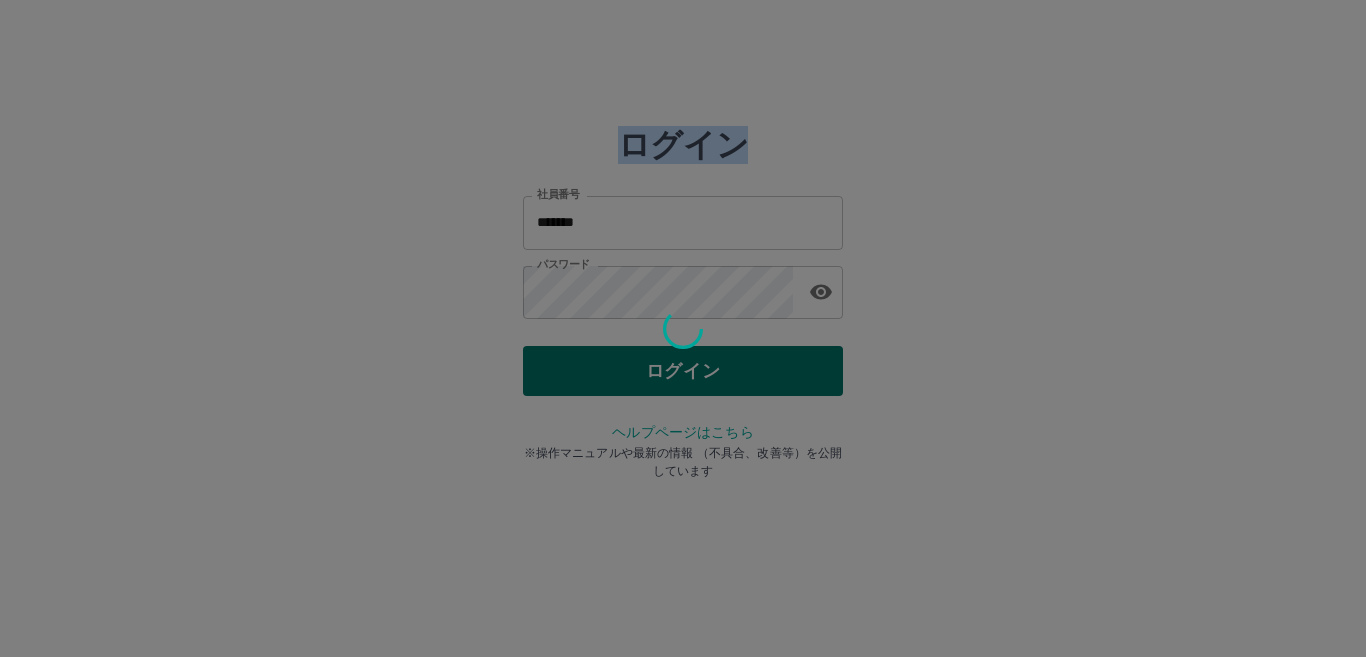 click at bounding box center [683, 328] 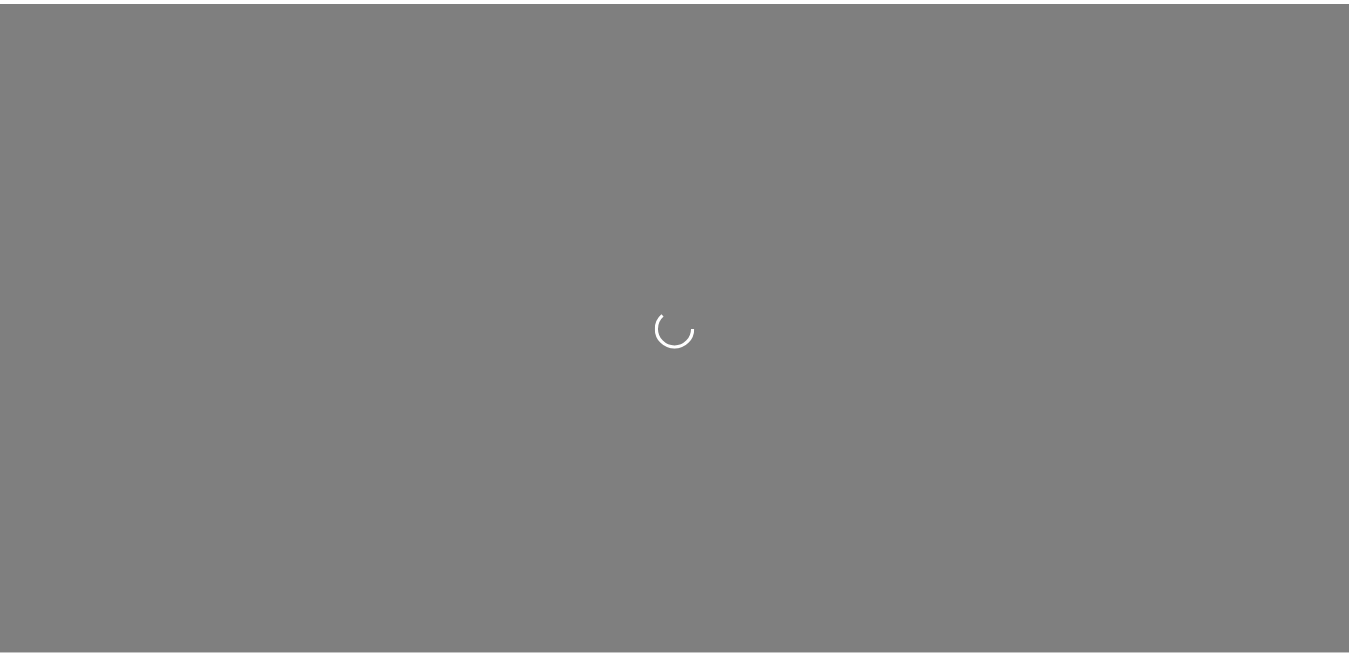 scroll, scrollTop: 0, scrollLeft: 0, axis: both 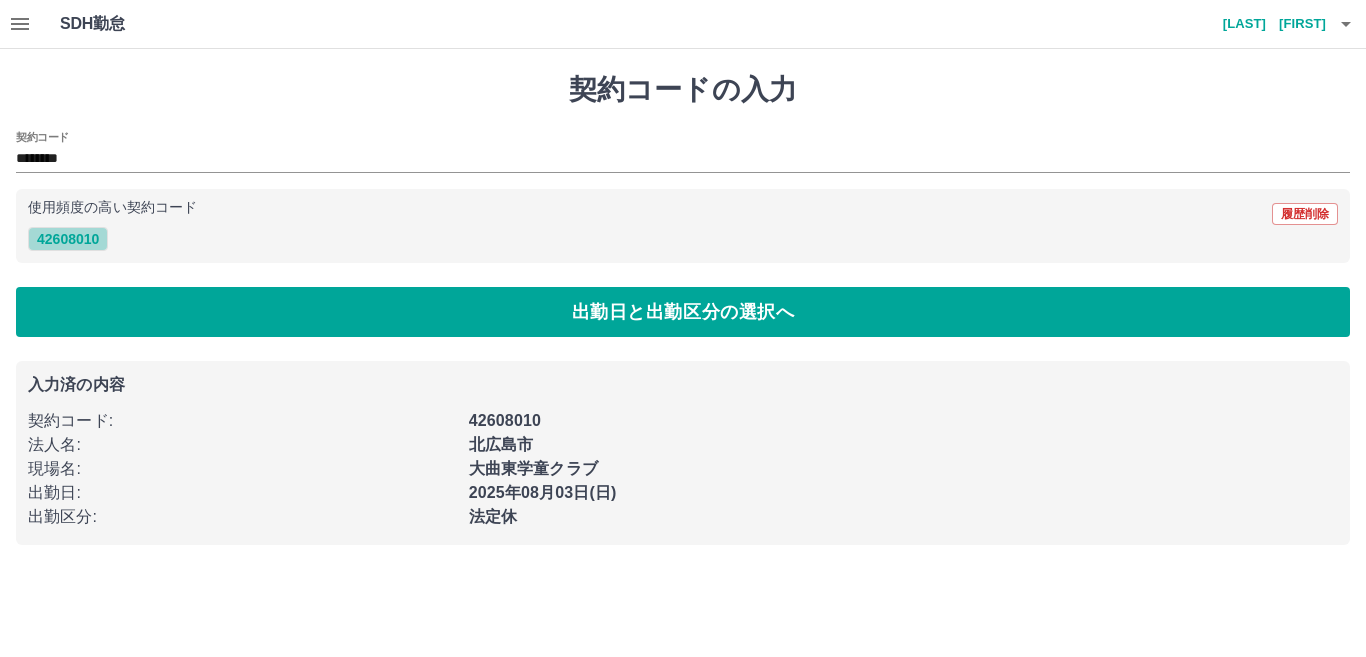 click on "42608010" at bounding box center (68, 239) 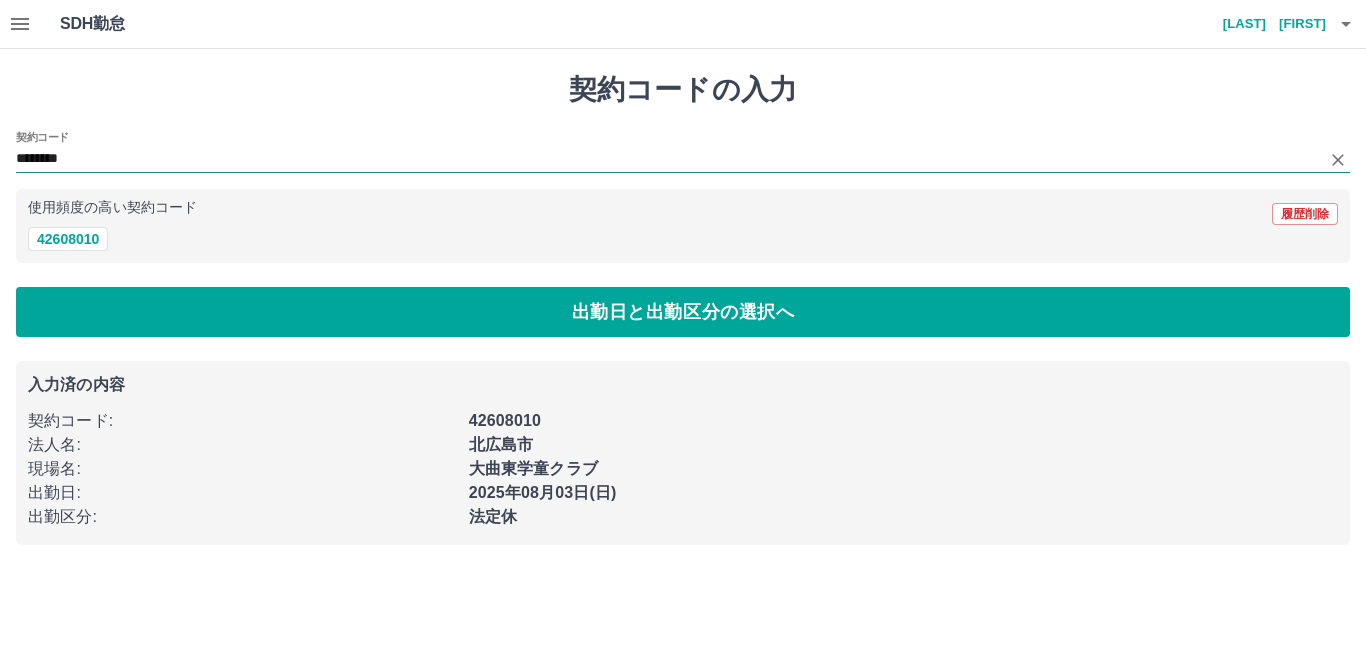 click on "********" at bounding box center [668, 159] 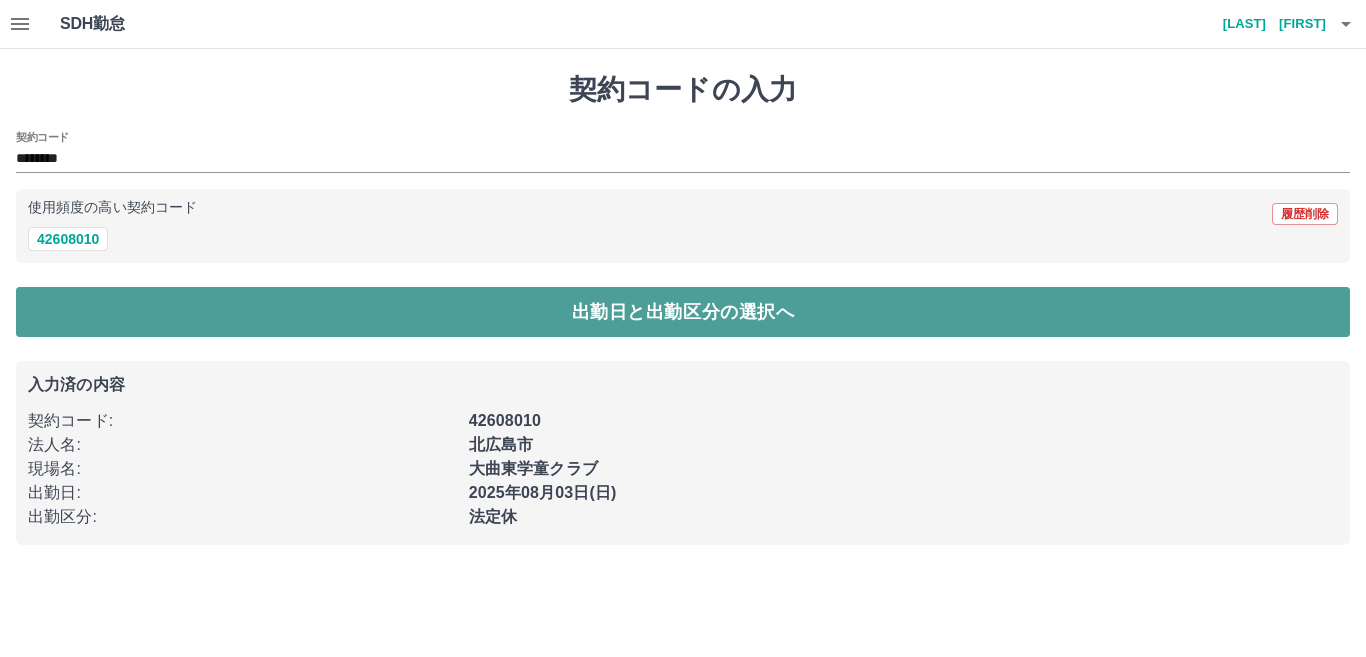 click on "出勤日と出勤区分の選択へ" at bounding box center (683, 312) 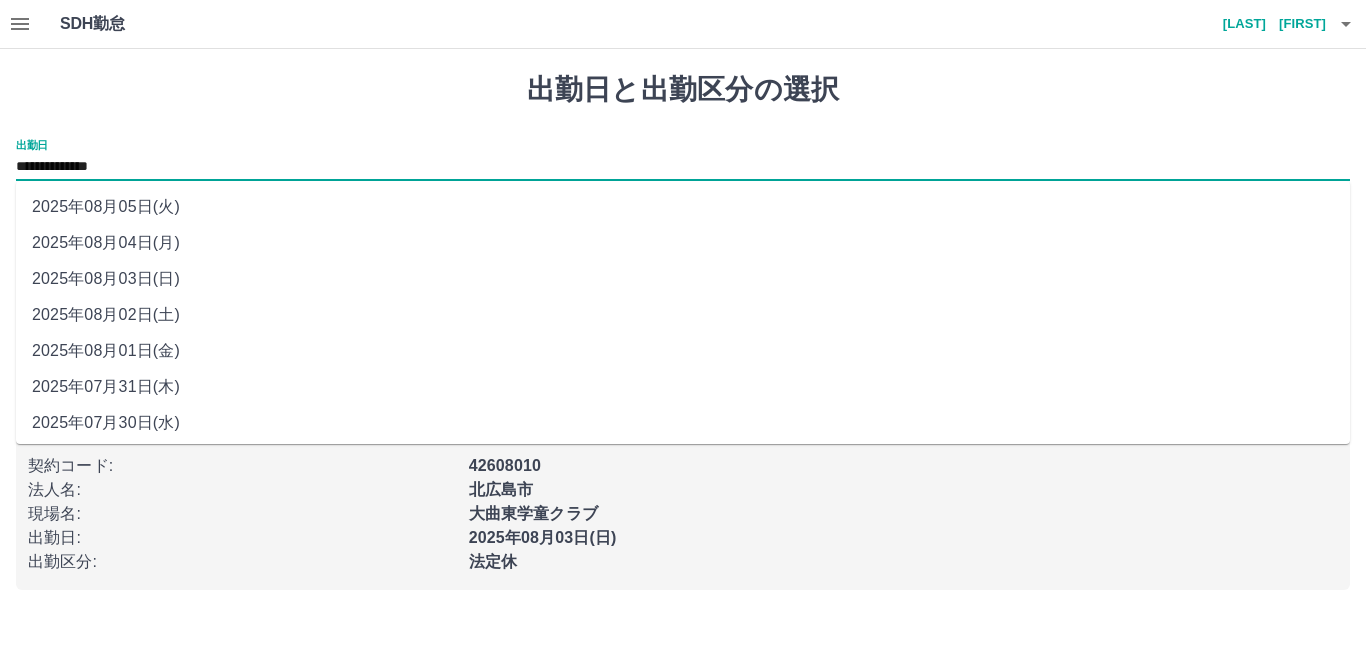 click on "**********" at bounding box center (683, 167) 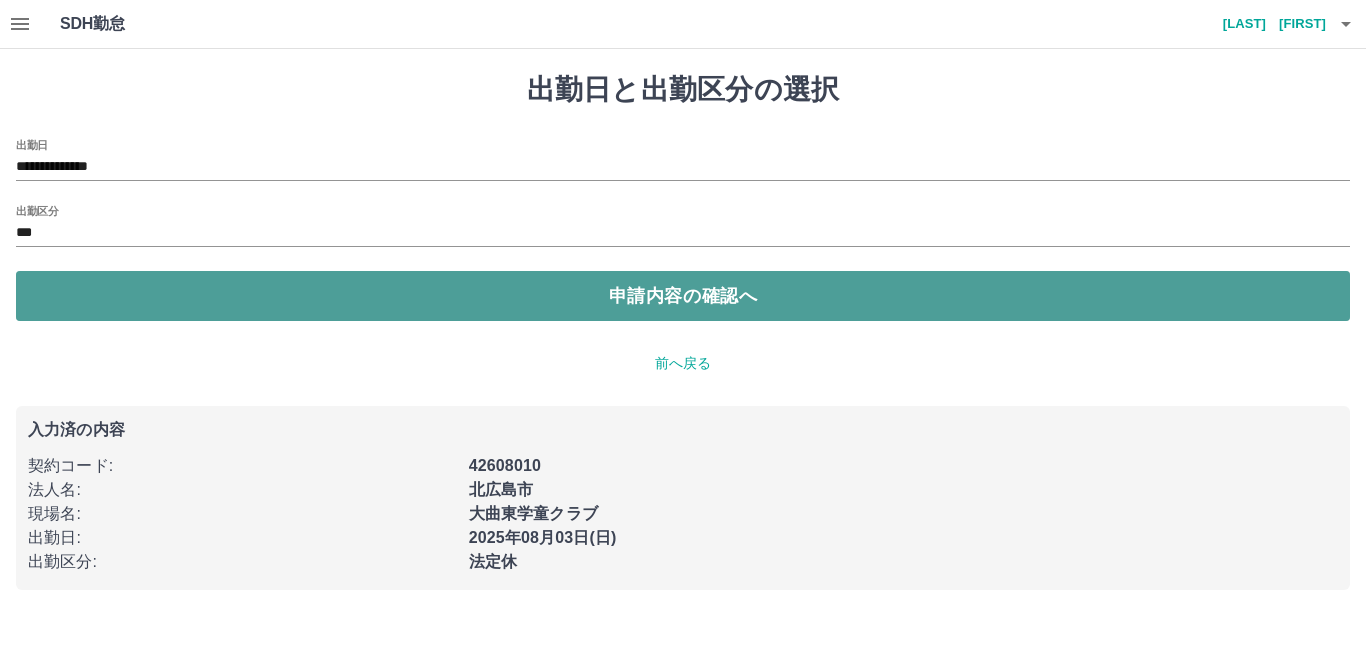click on "申請内容の確認へ" at bounding box center [683, 296] 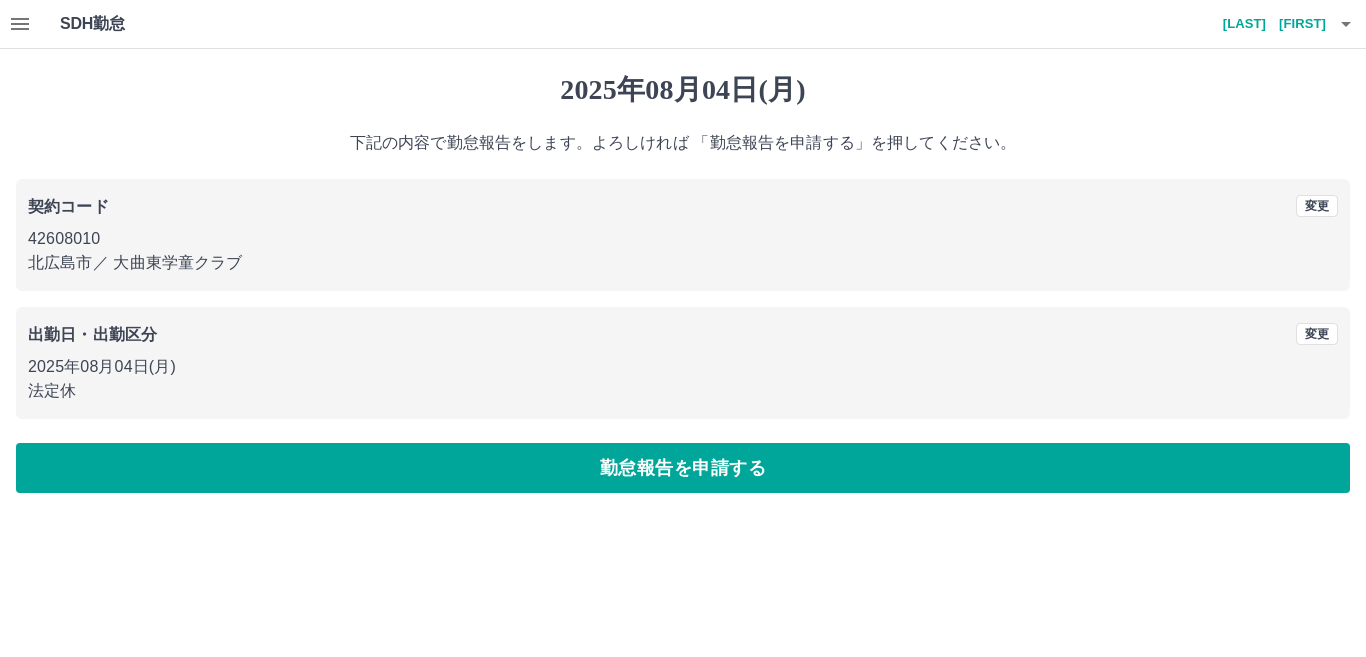click on "出勤日・出勤区分" at bounding box center [92, 334] 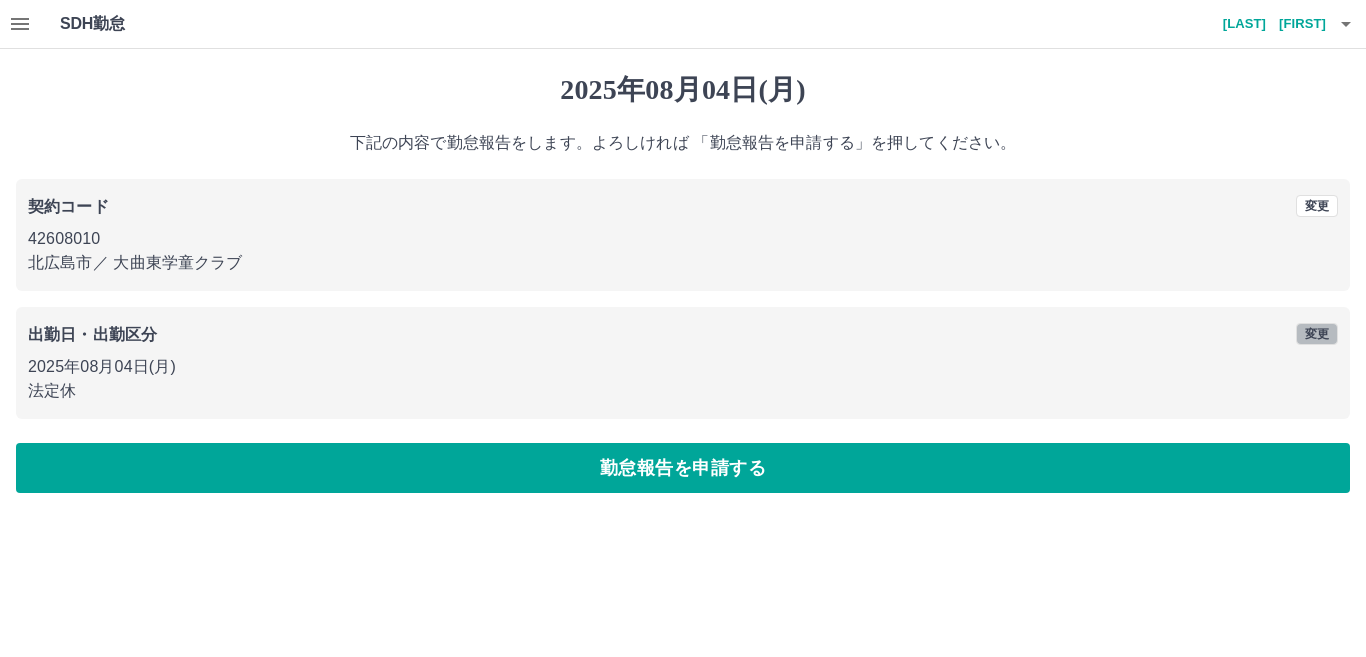 click on "変更" at bounding box center (1317, 334) 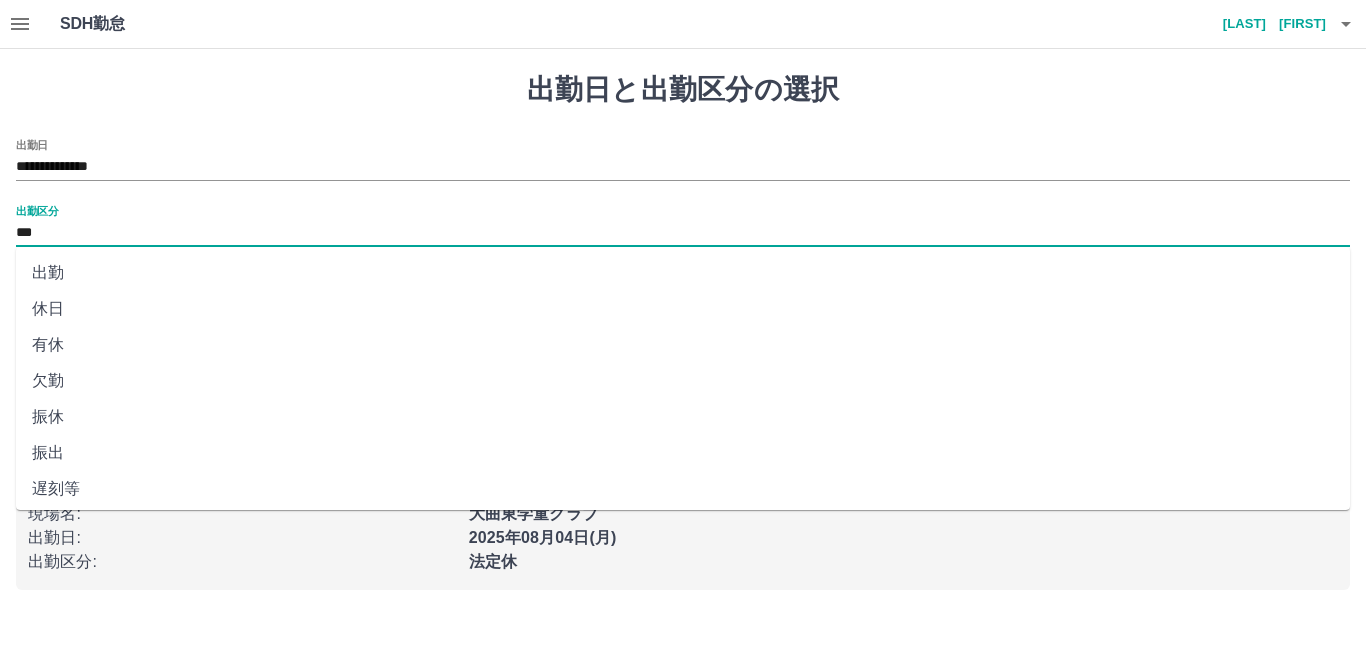 click on "***" at bounding box center [683, 233] 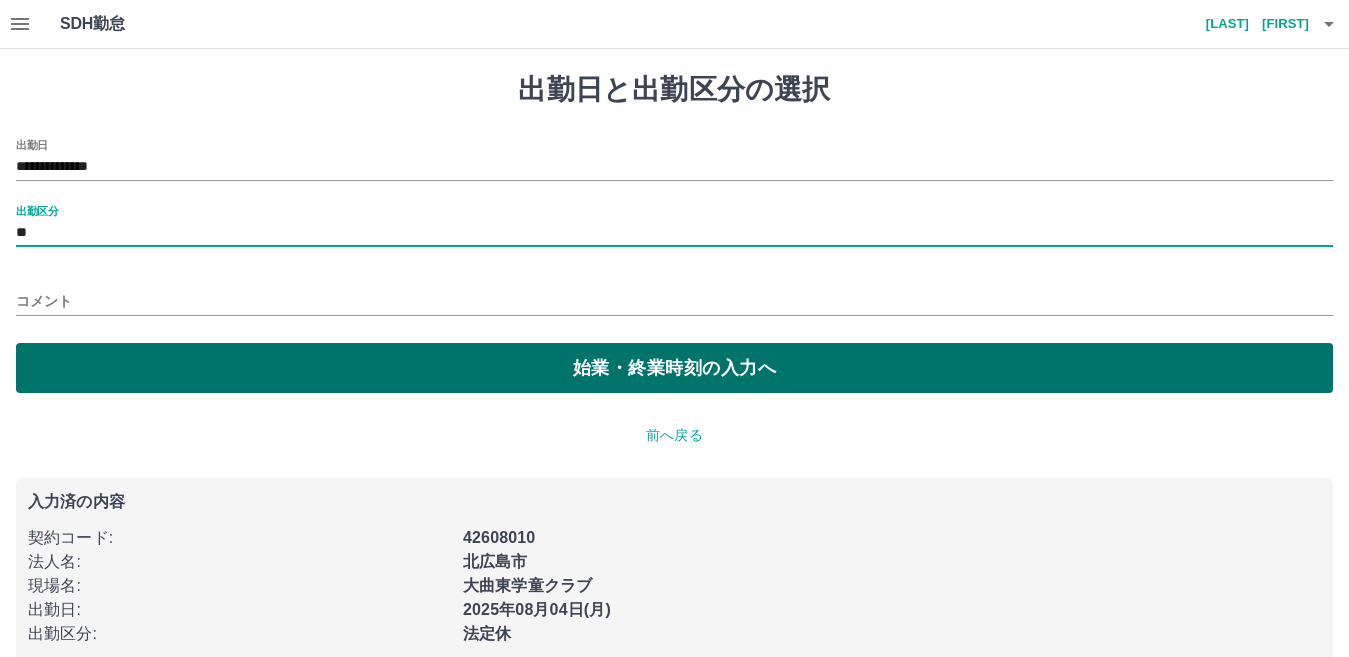 click on "始業・終業時刻の入力へ" at bounding box center (674, 368) 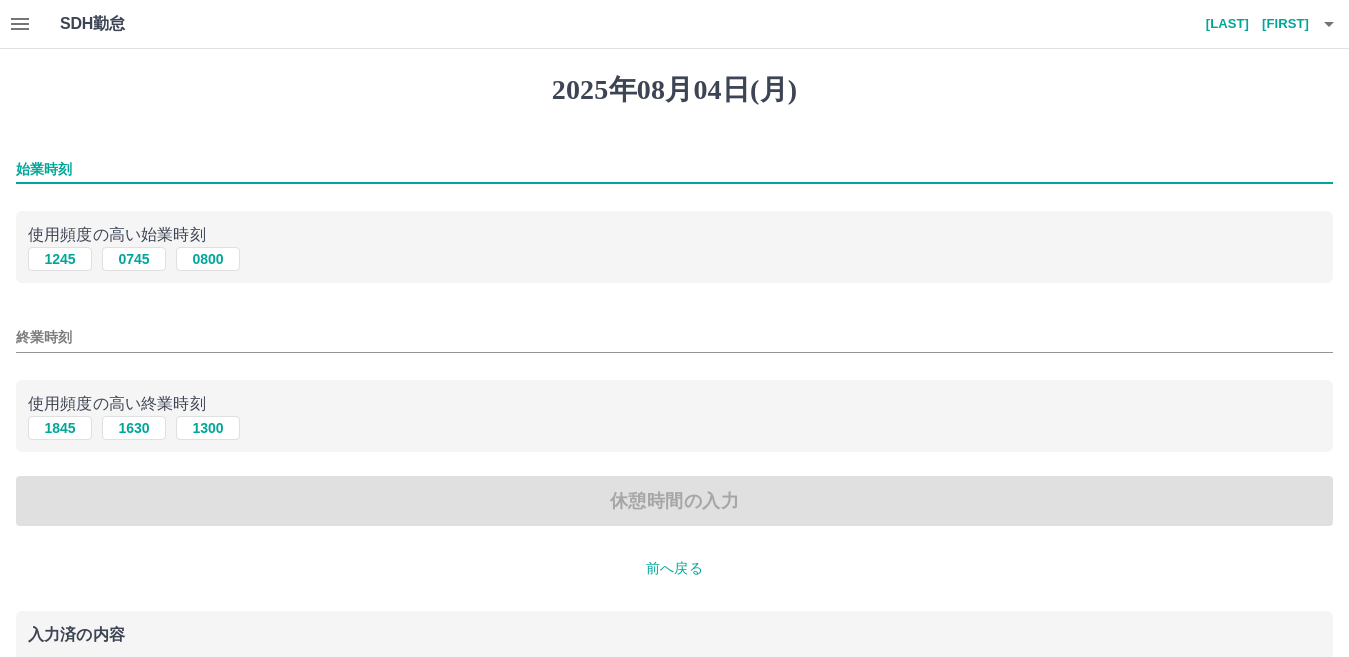 click on "始業時刻" at bounding box center [674, 169] 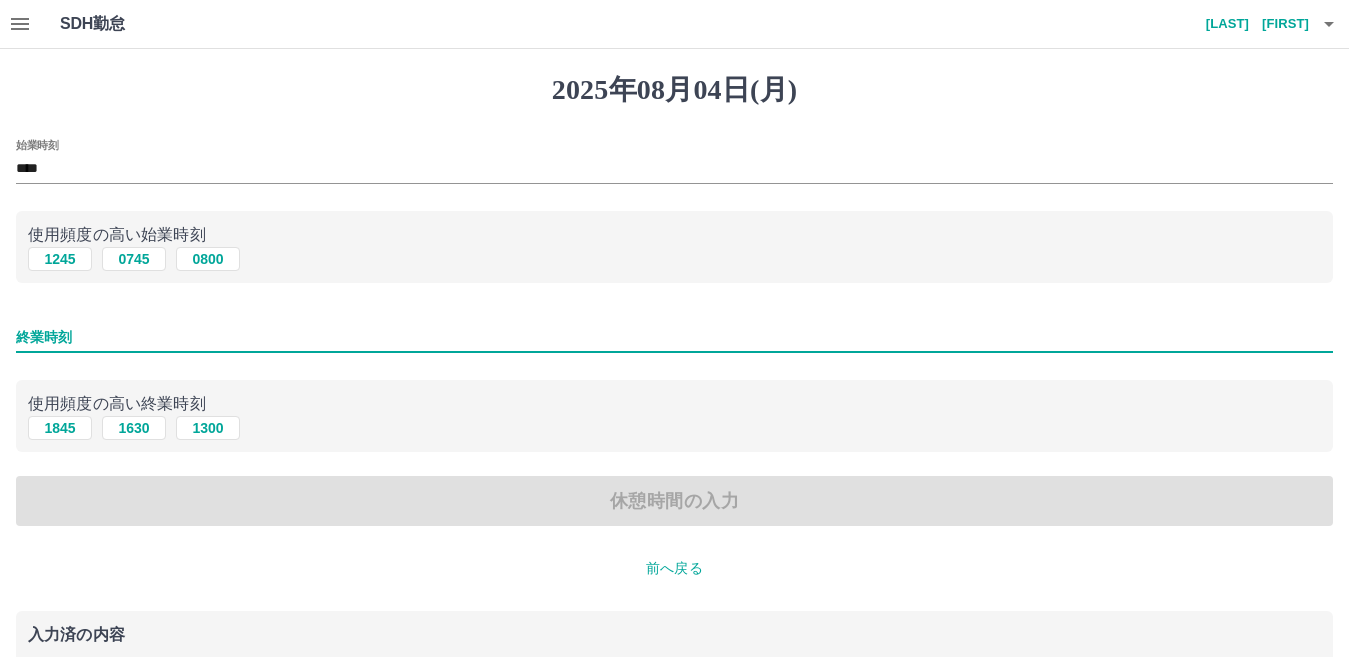 click on "終業時刻" at bounding box center [674, 337] 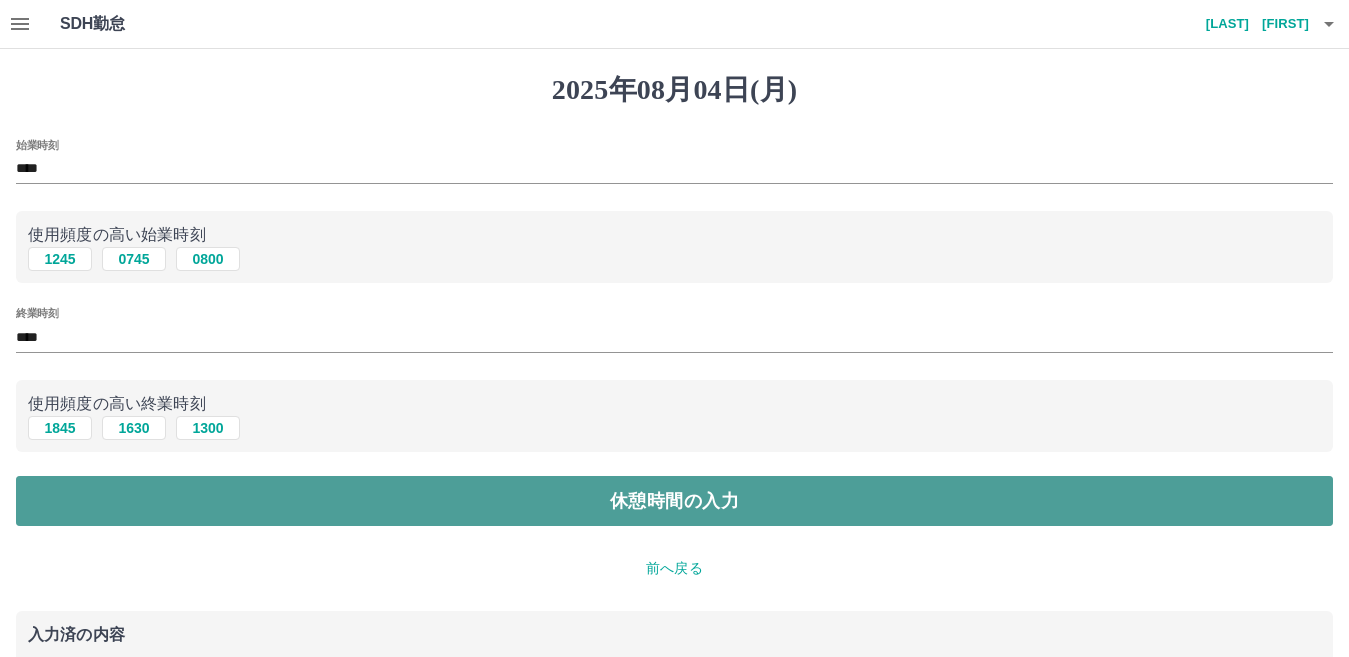 click on "休憩時間の入力" at bounding box center [674, 501] 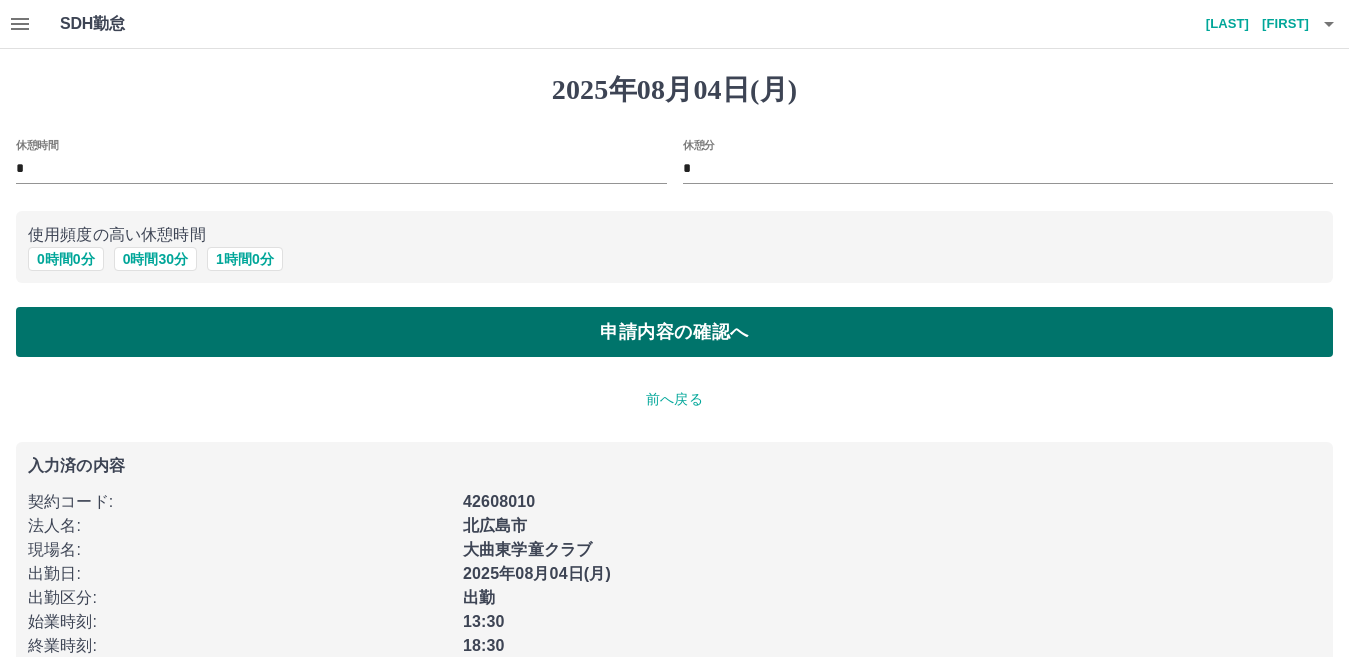 click on "申請内容の確認へ" at bounding box center [674, 332] 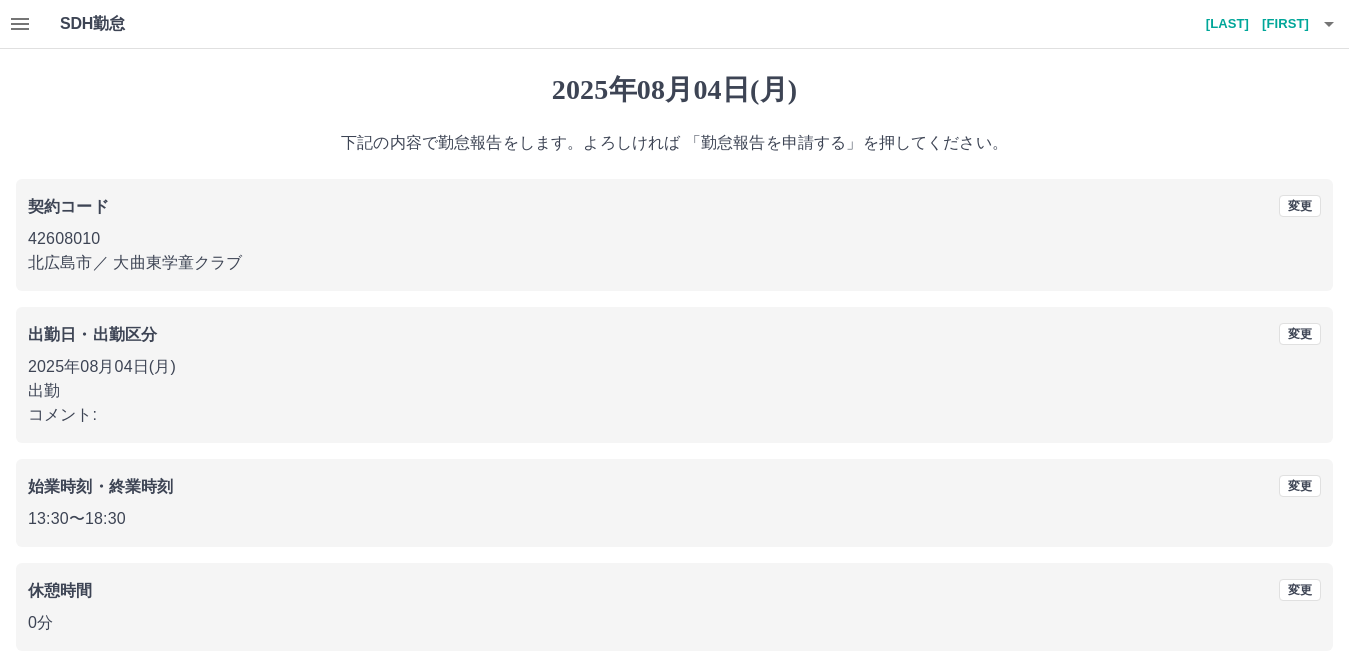 scroll, scrollTop: 92, scrollLeft: 0, axis: vertical 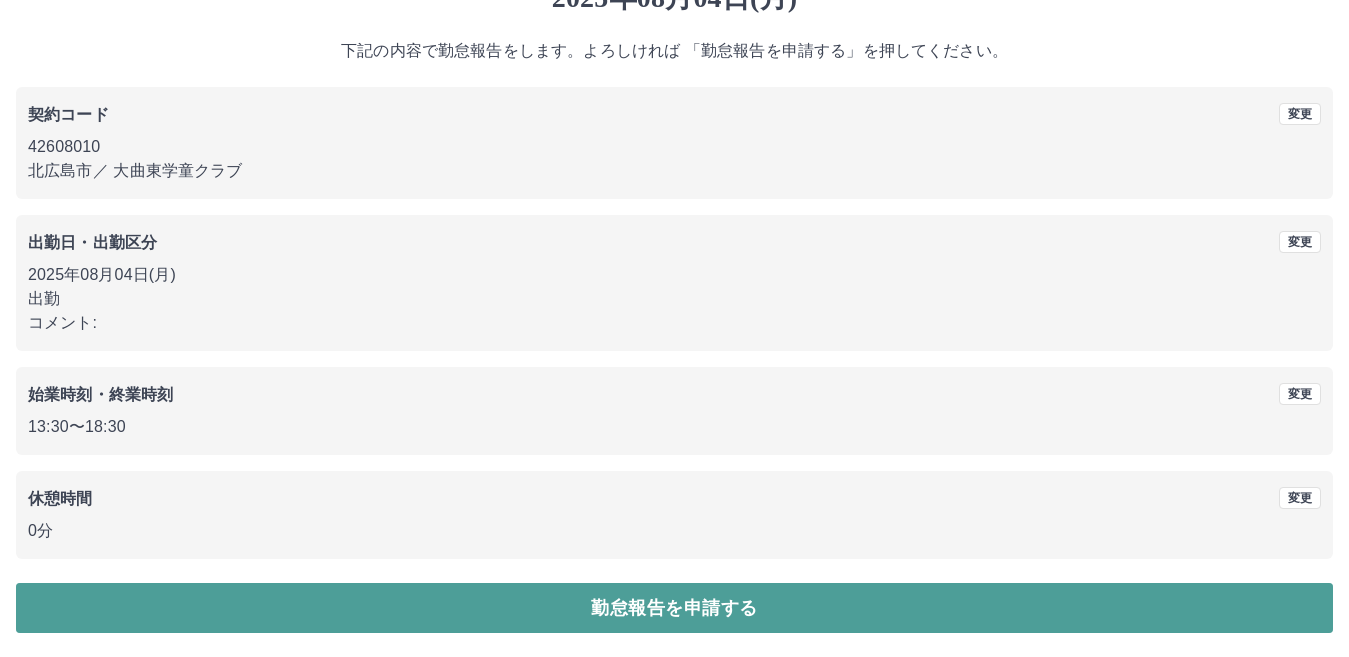 click on "勤怠報告を申請する" at bounding box center (674, 608) 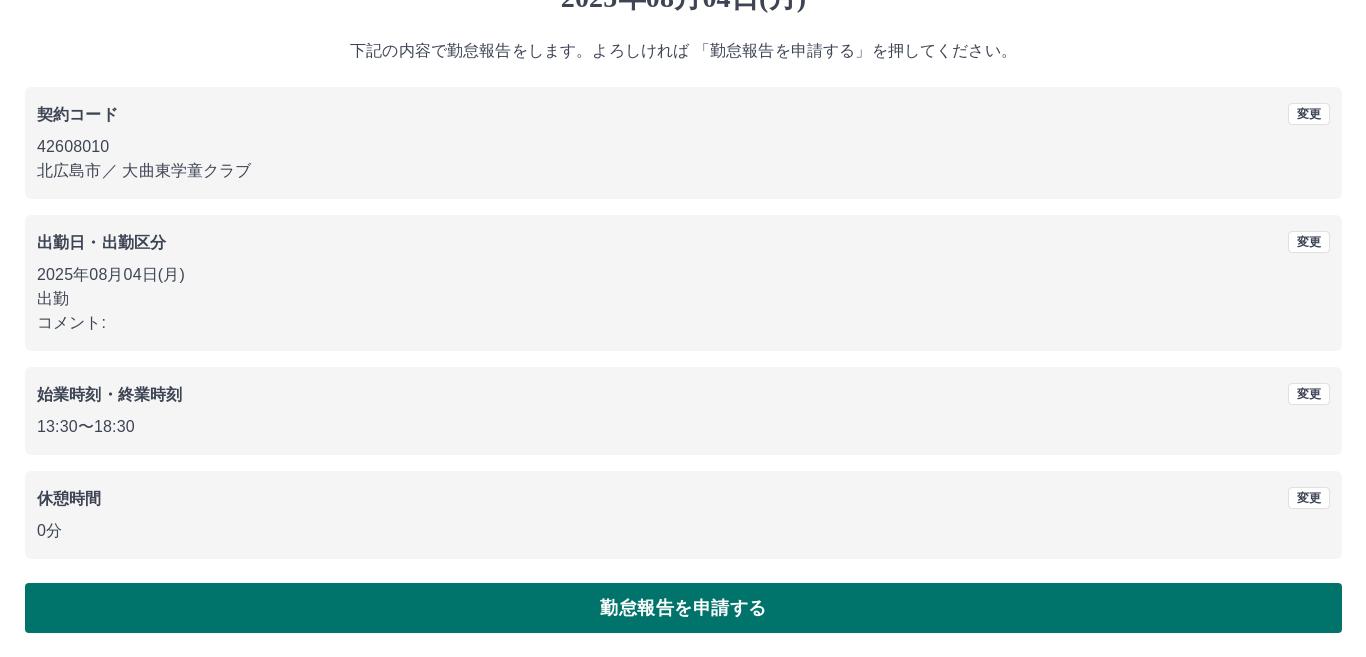 scroll, scrollTop: 0, scrollLeft: 0, axis: both 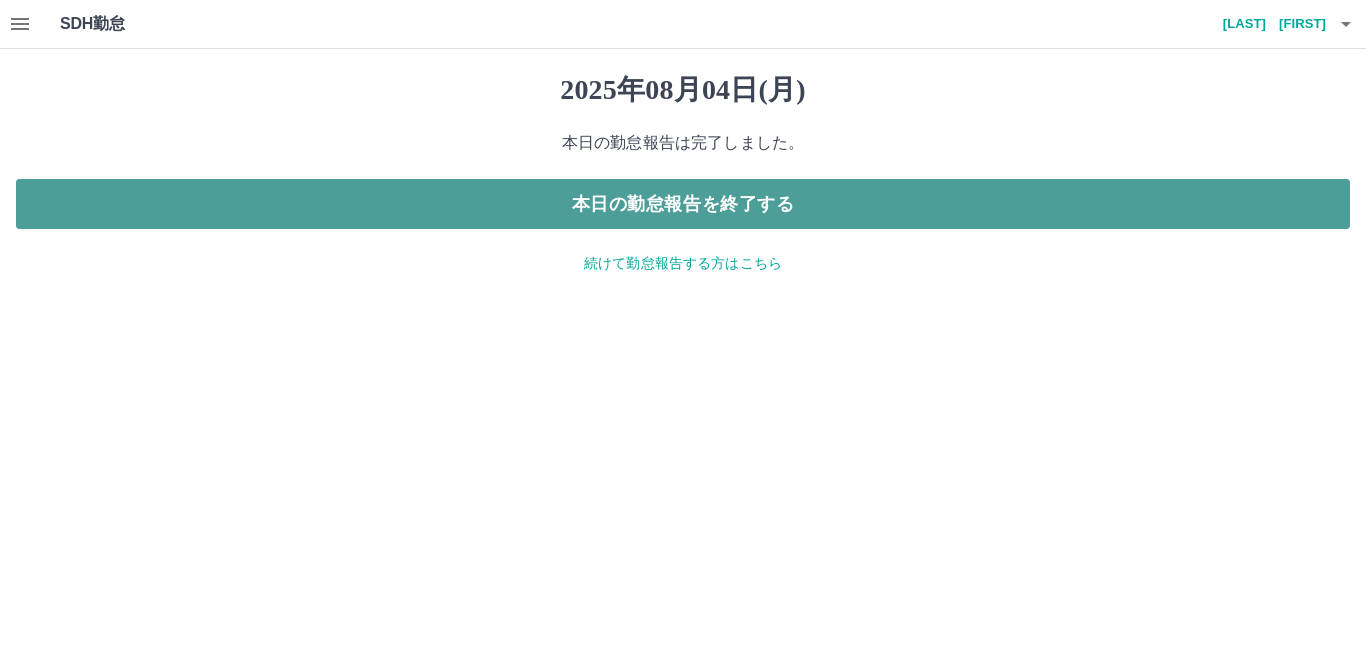 click on "本日の勤怠報告を終了する" at bounding box center [683, 204] 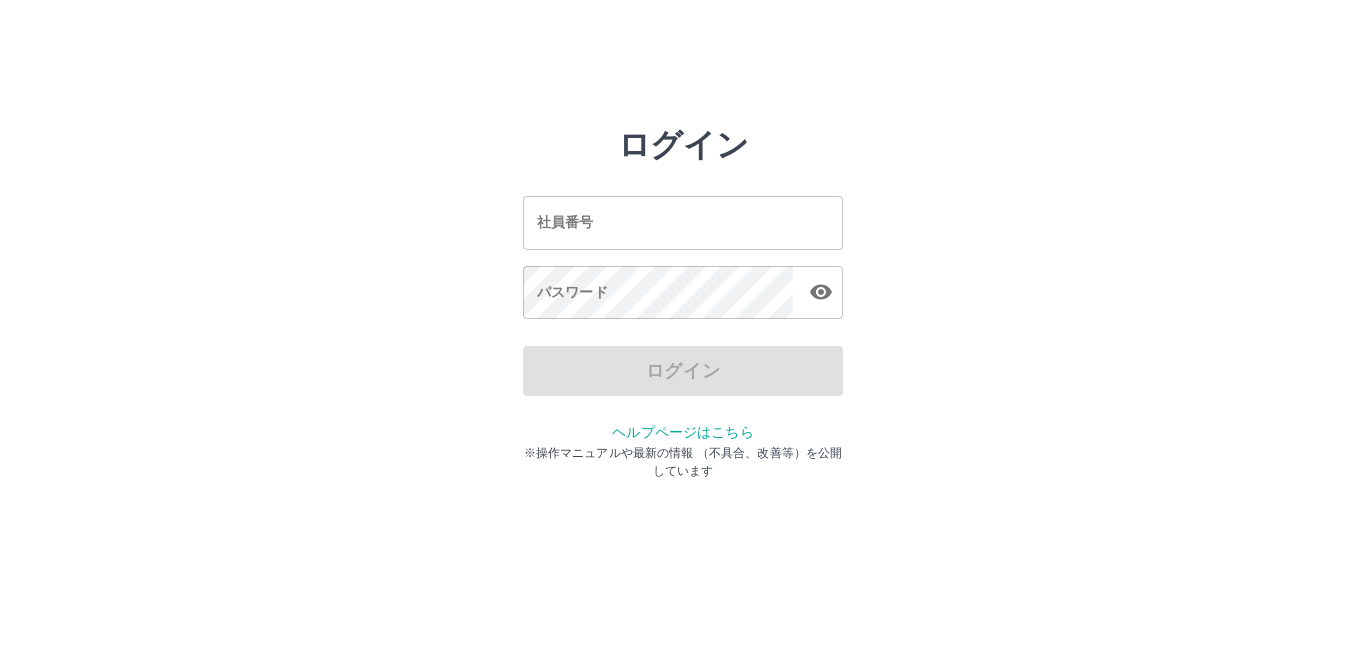 scroll, scrollTop: 0, scrollLeft: 0, axis: both 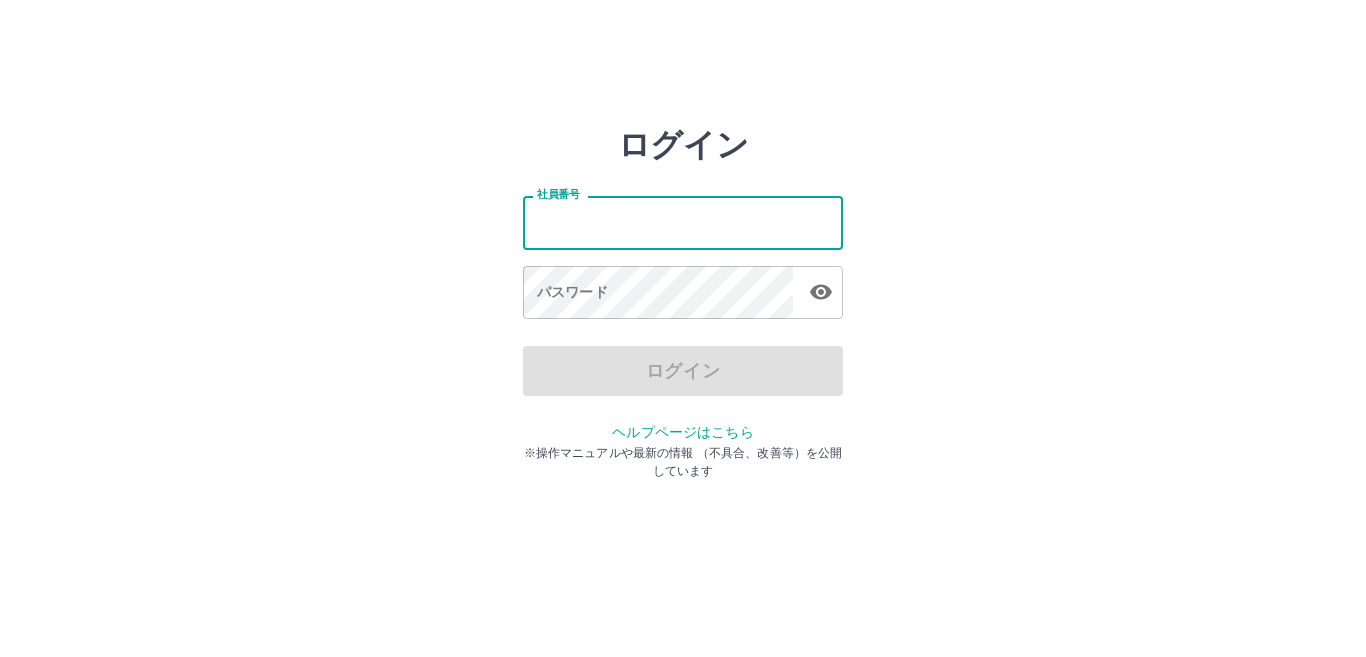 click on "社員番号" at bounding box center [683, 222] 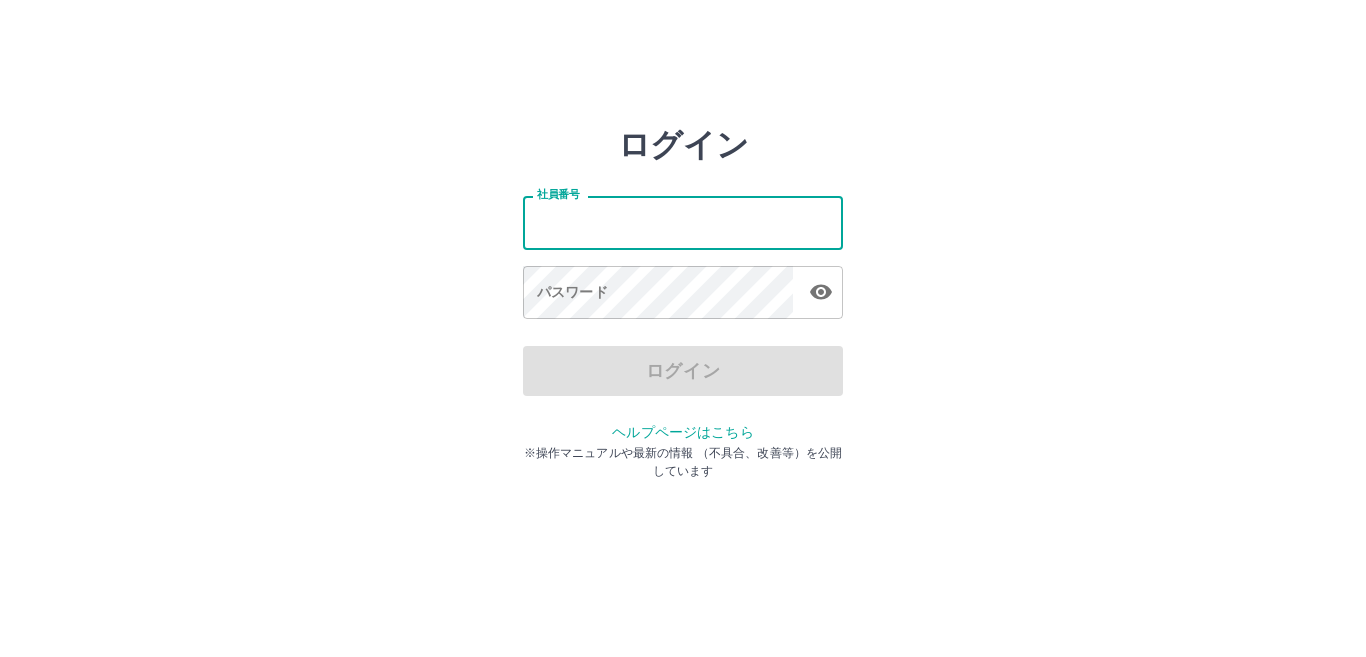 type on "*******" 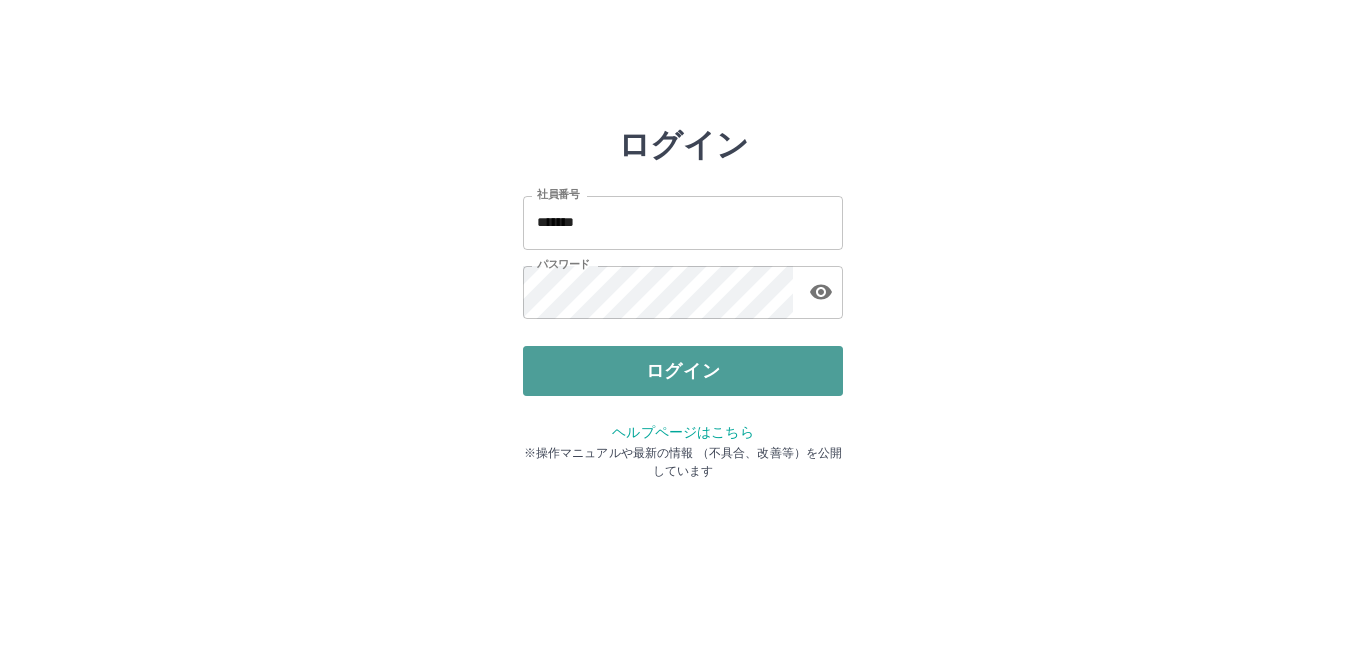 click on "ログイン" at bounding box center [683, 371] 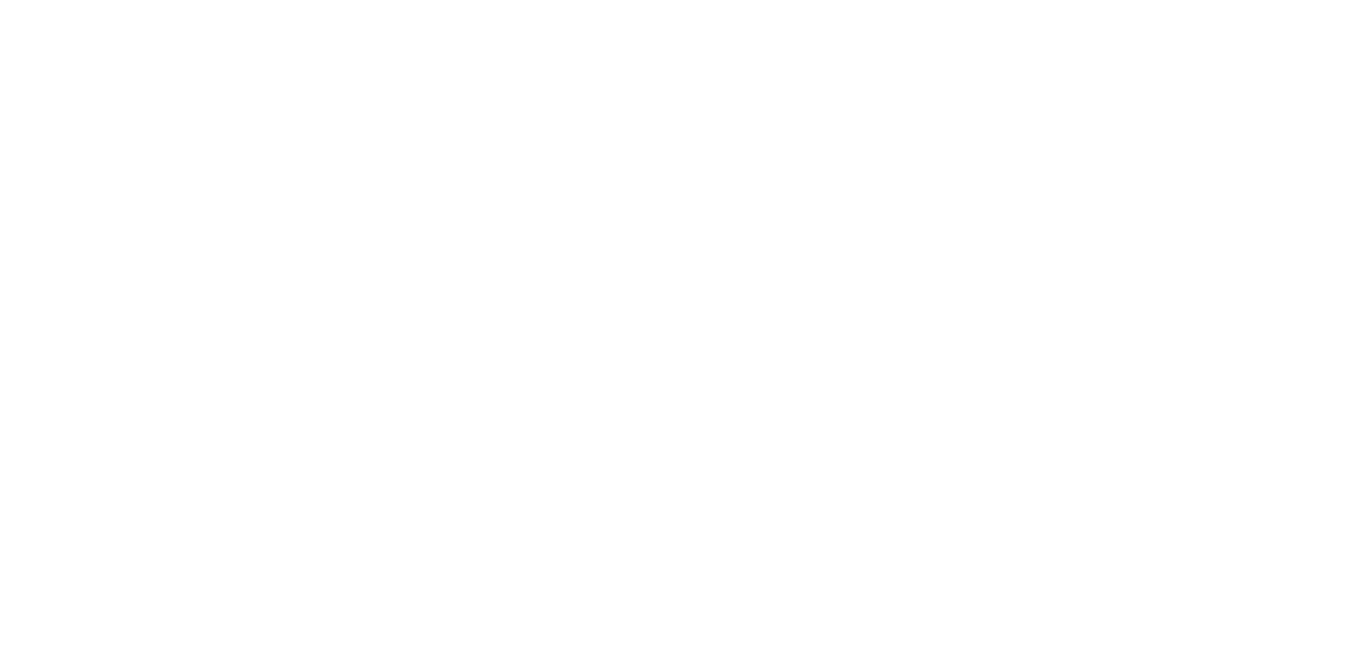 scroll, scrollTop: 0, scrollLeft: 0, axis: both 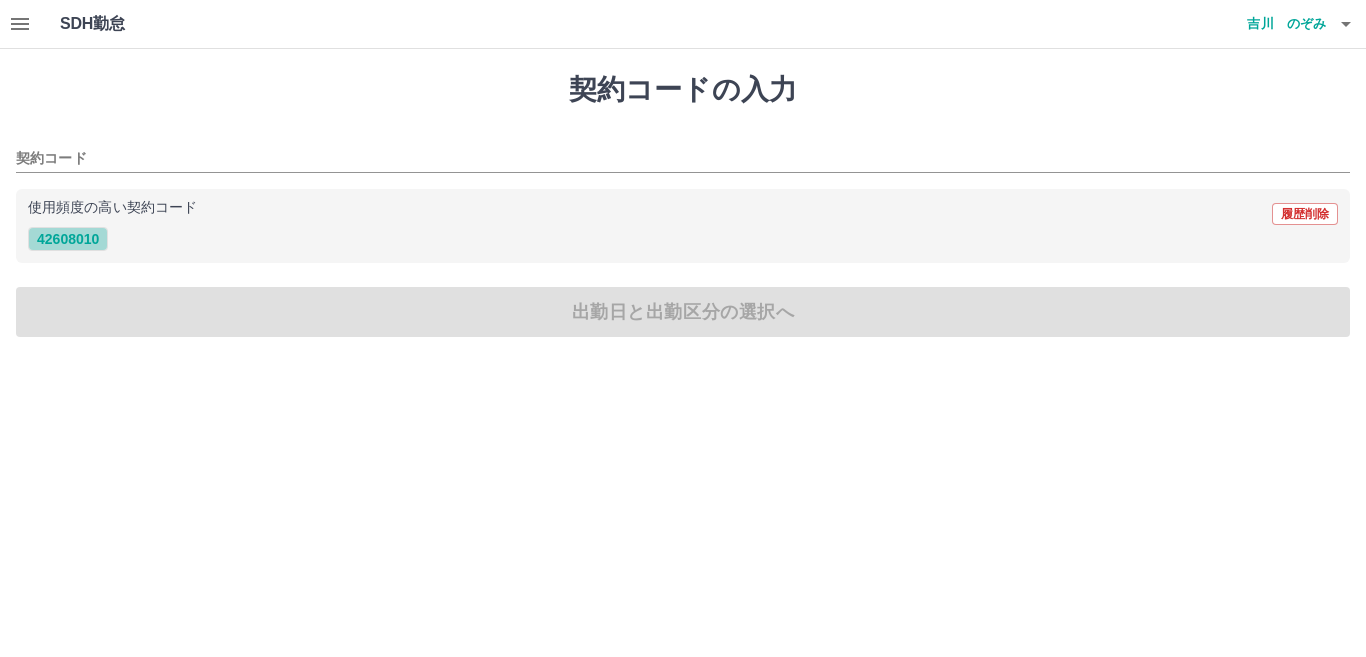 click on "42608010" at bounding box center (68, 239) 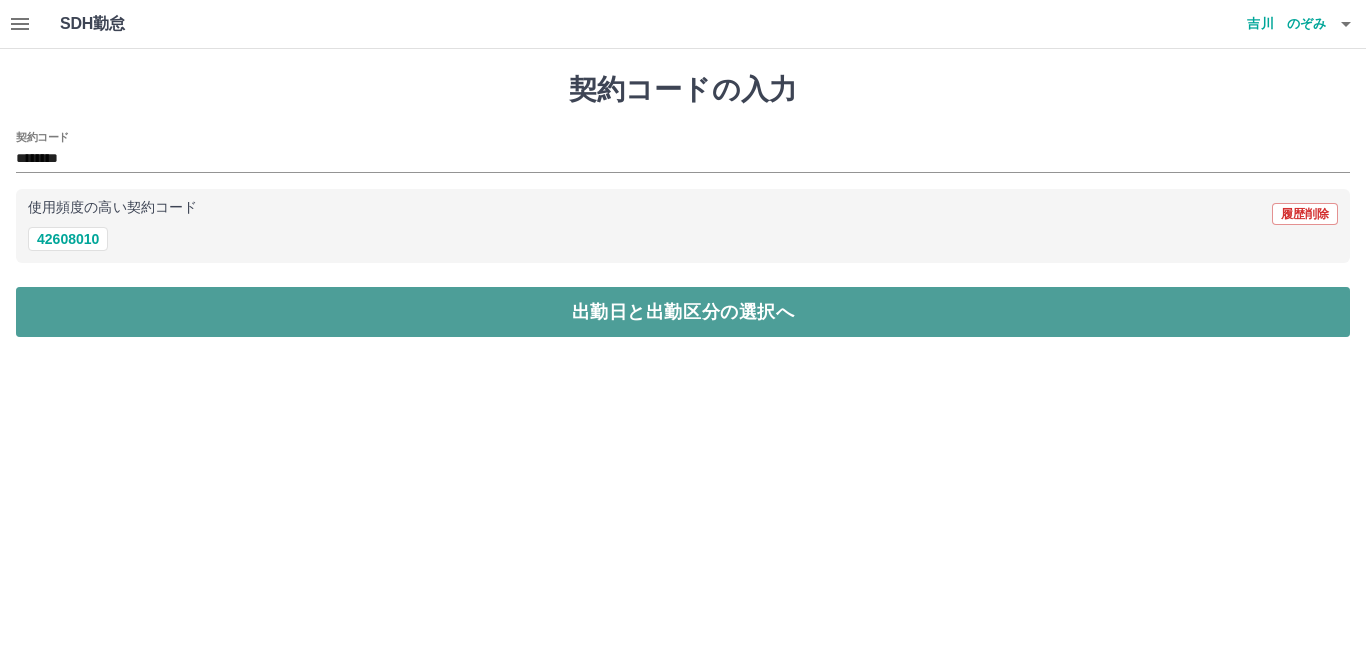click on "出勤日と出勤区分の選択へ" at bounding box center (683, 312) 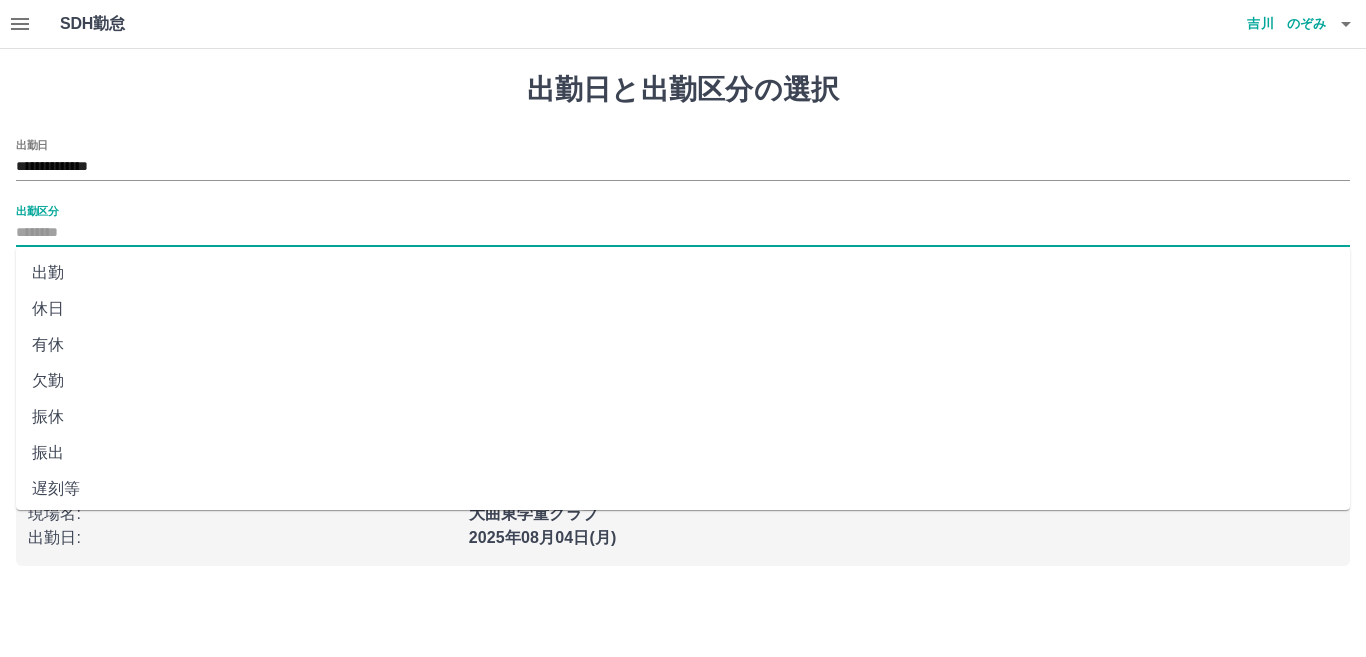 click on "出勤区分" at bounding box center [683, 233] 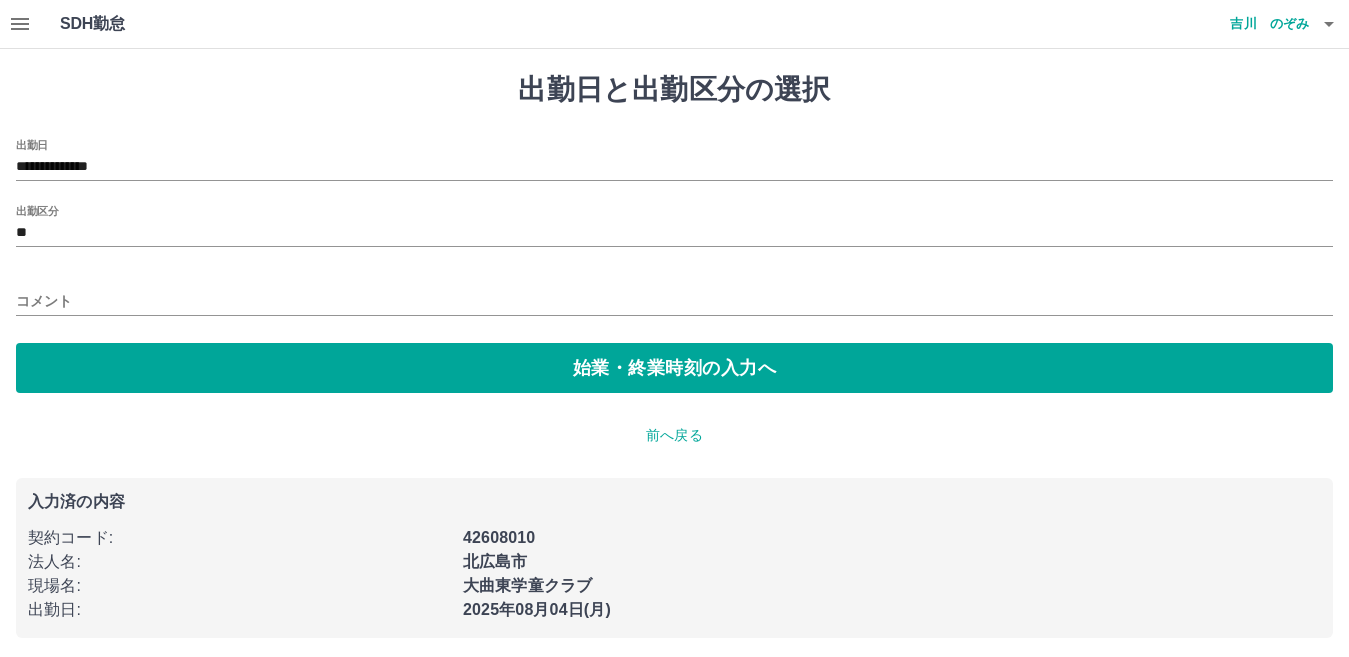click on "**********" at bounding box center [674, 266] 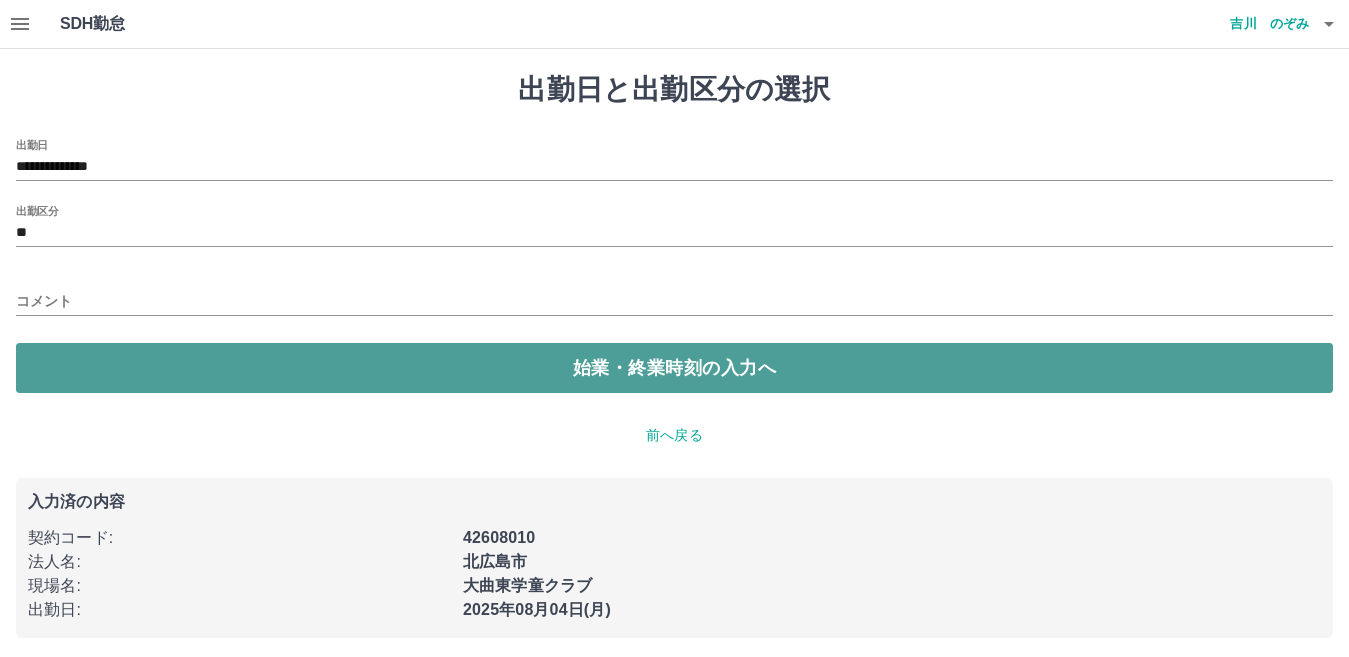 click on "始業・終業時刻の入力へ" at bounding box center [674, 368] 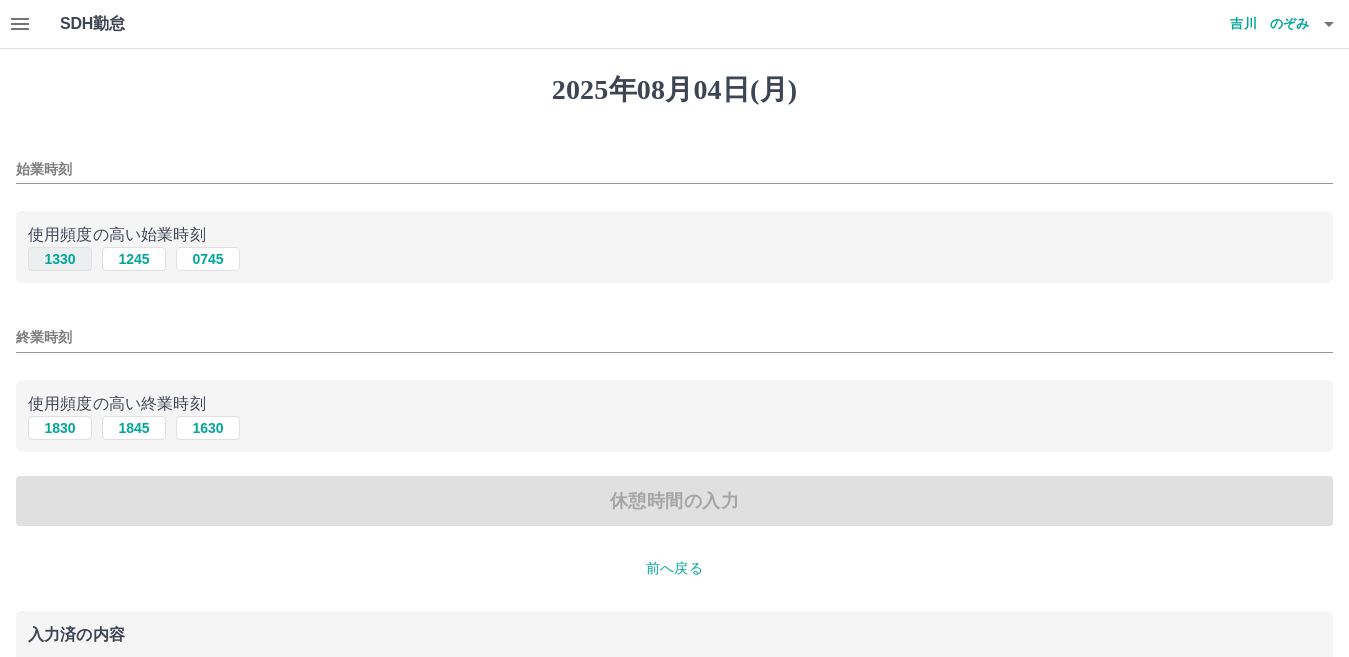 click on "1330" at bounding box center (60, 259) 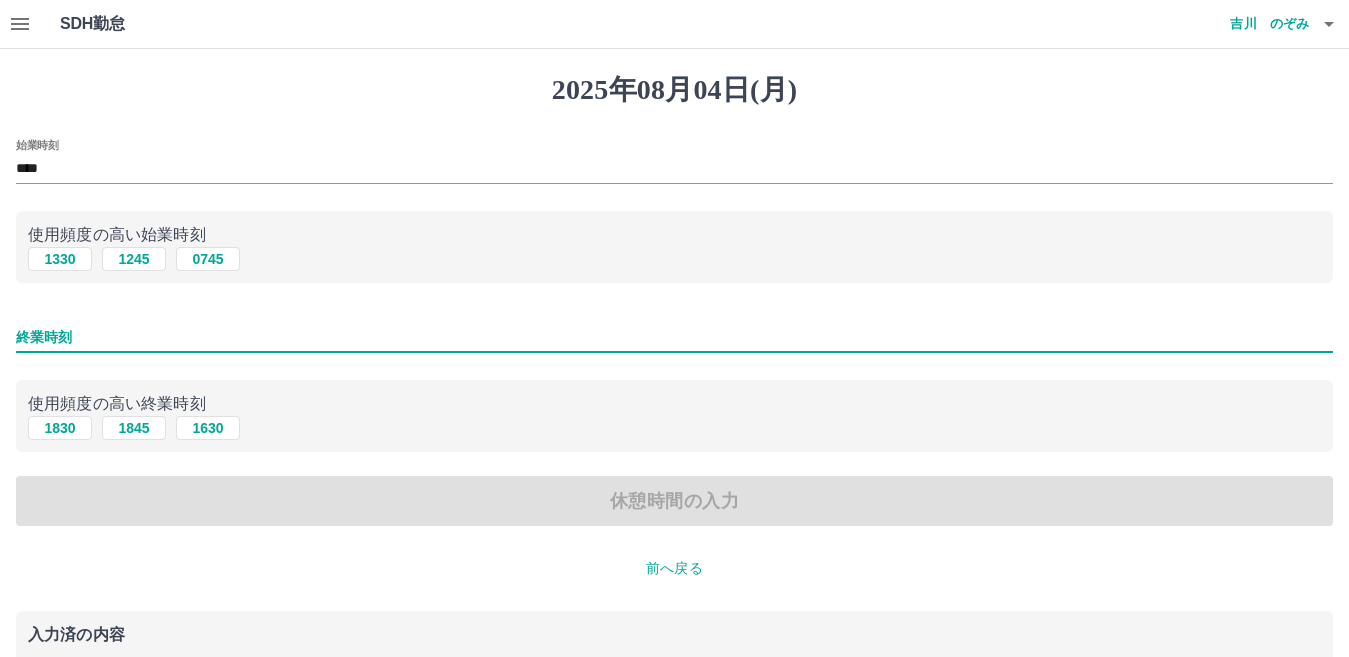 click on "終業時刻" at bounding box center [674, 337] 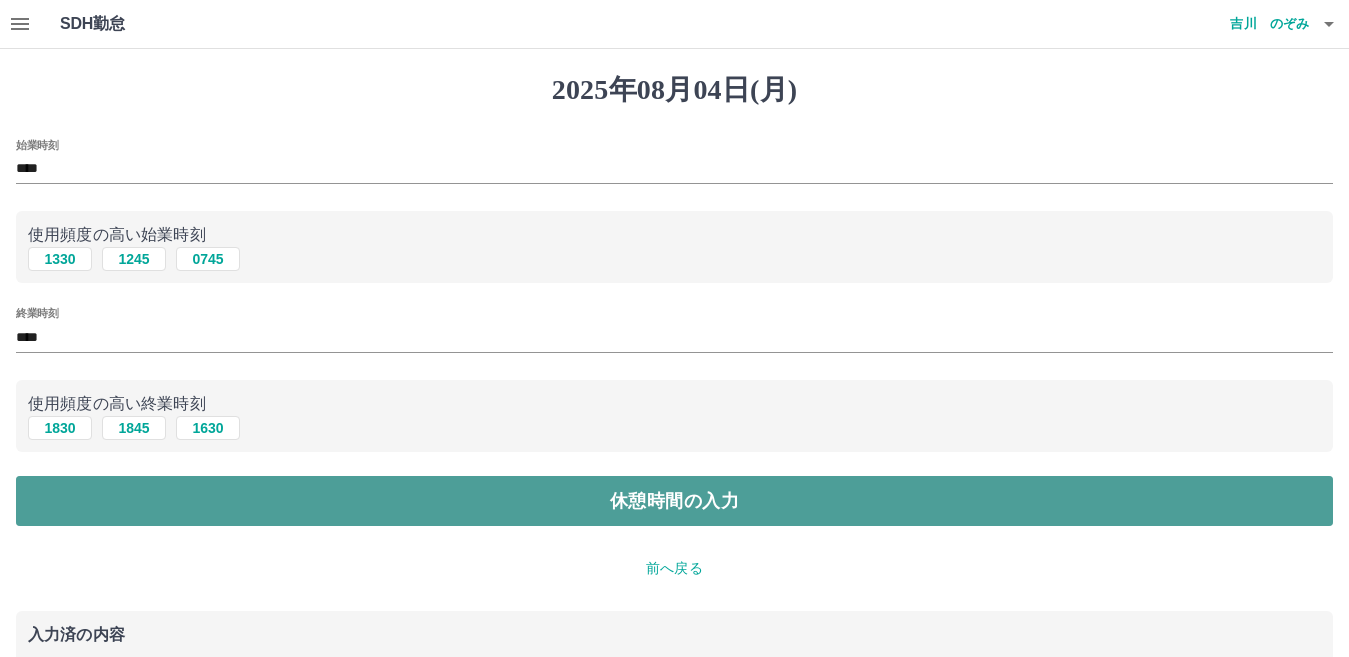 click on "休憩時間の入力" at bounding box center (674, 501) 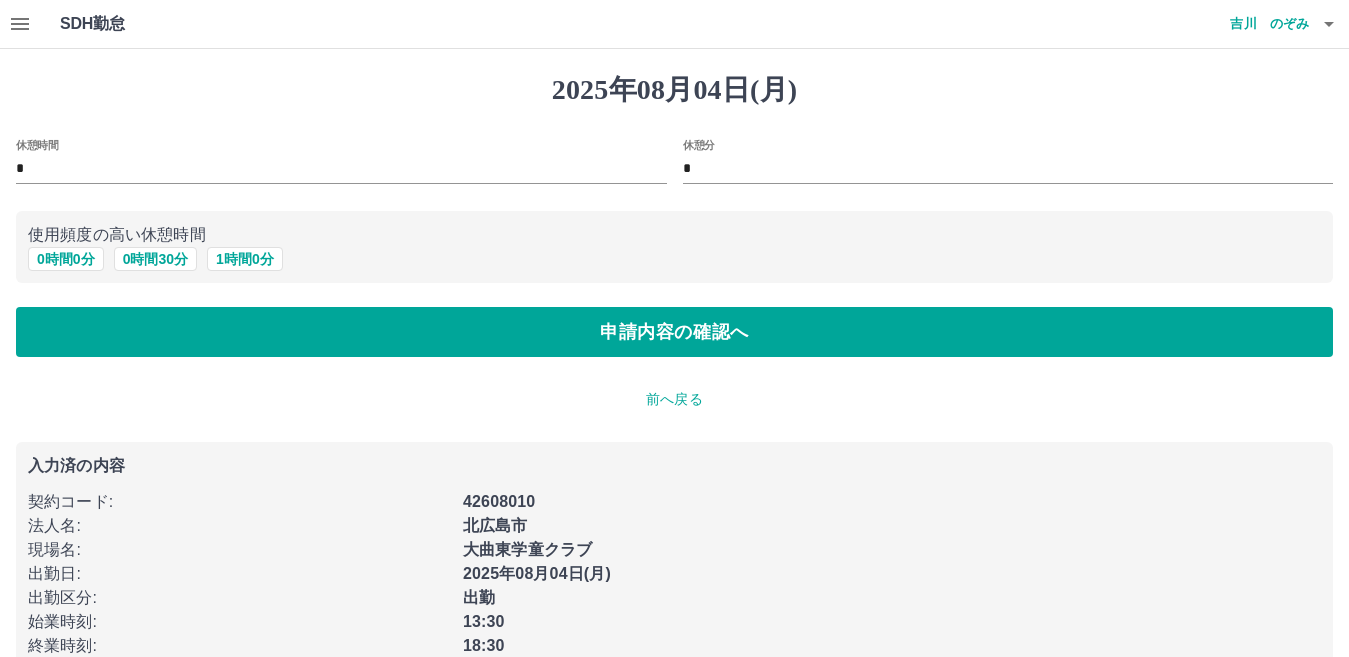 scroll, scrollTop: 42, scrollLeft: 0, axis: vertical 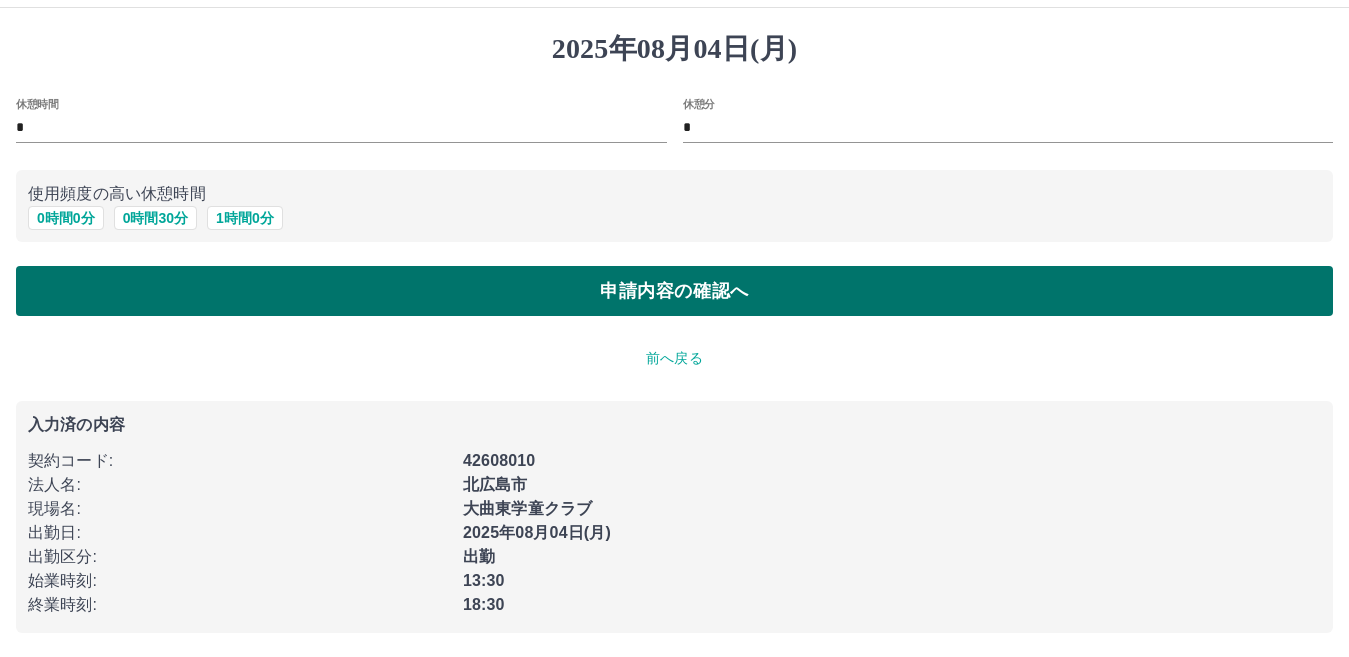click on "申請内容の確認へ" at bounding box center [674, 291] 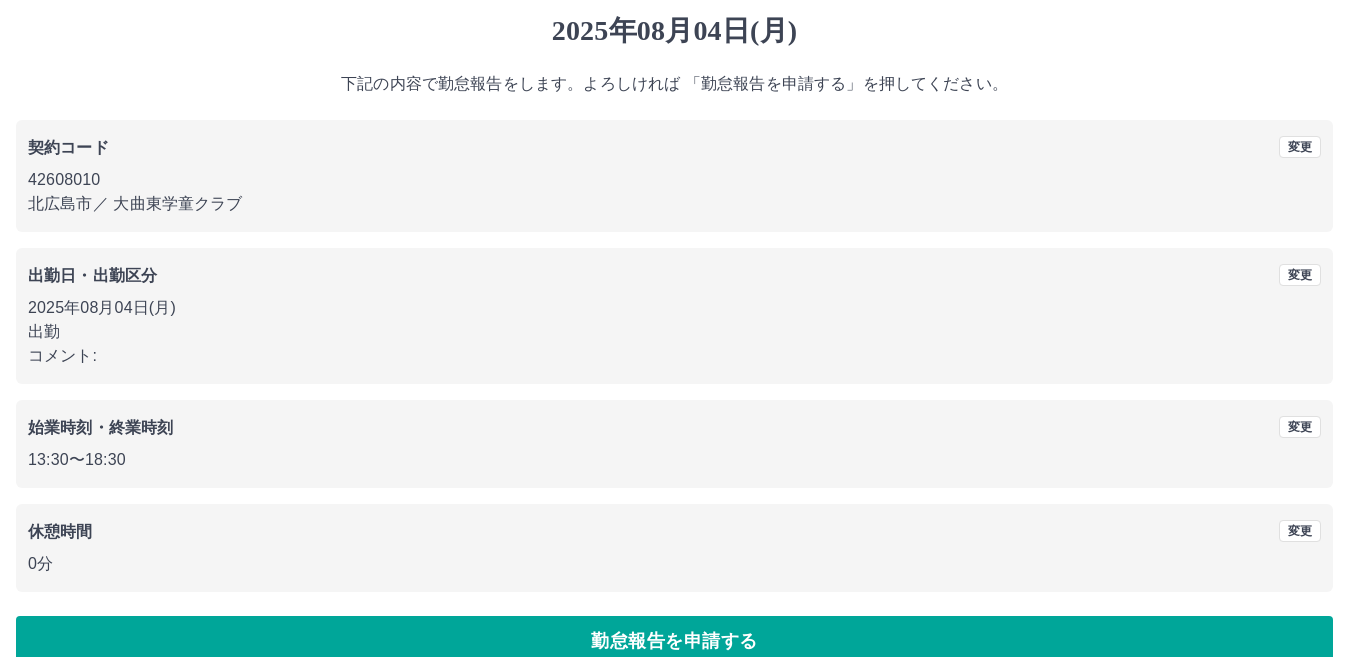 scroll, scrollTop: 92, scrollLeft: 0, axis: vertical 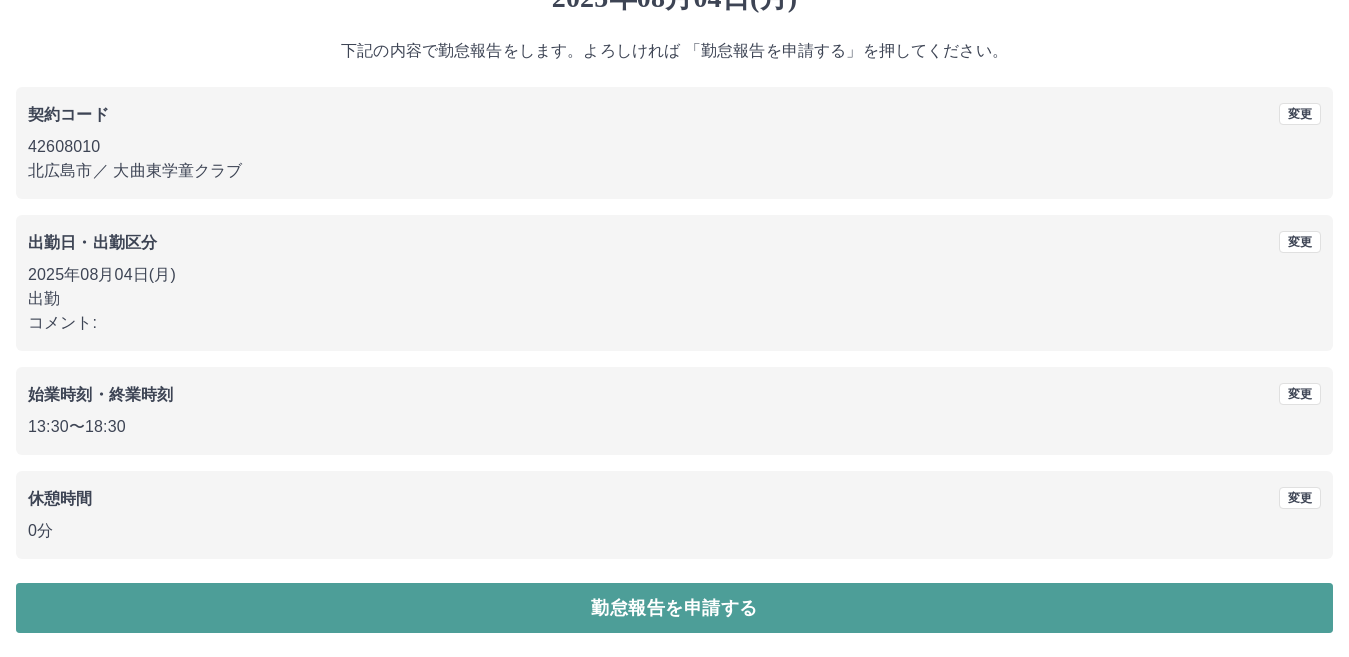click on "勤怠報告を申請する" at bounding box center [674, 608] 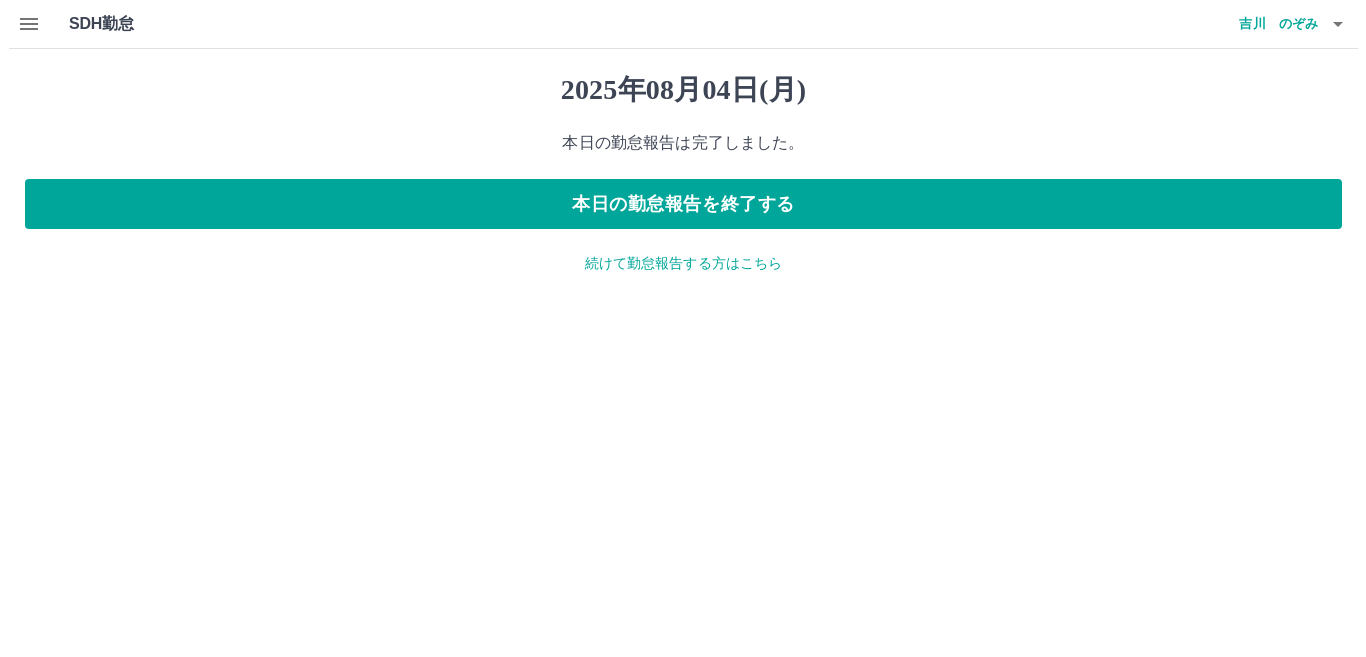 scroll, scrollTop: 0, scrollLeft: 0, axis: both 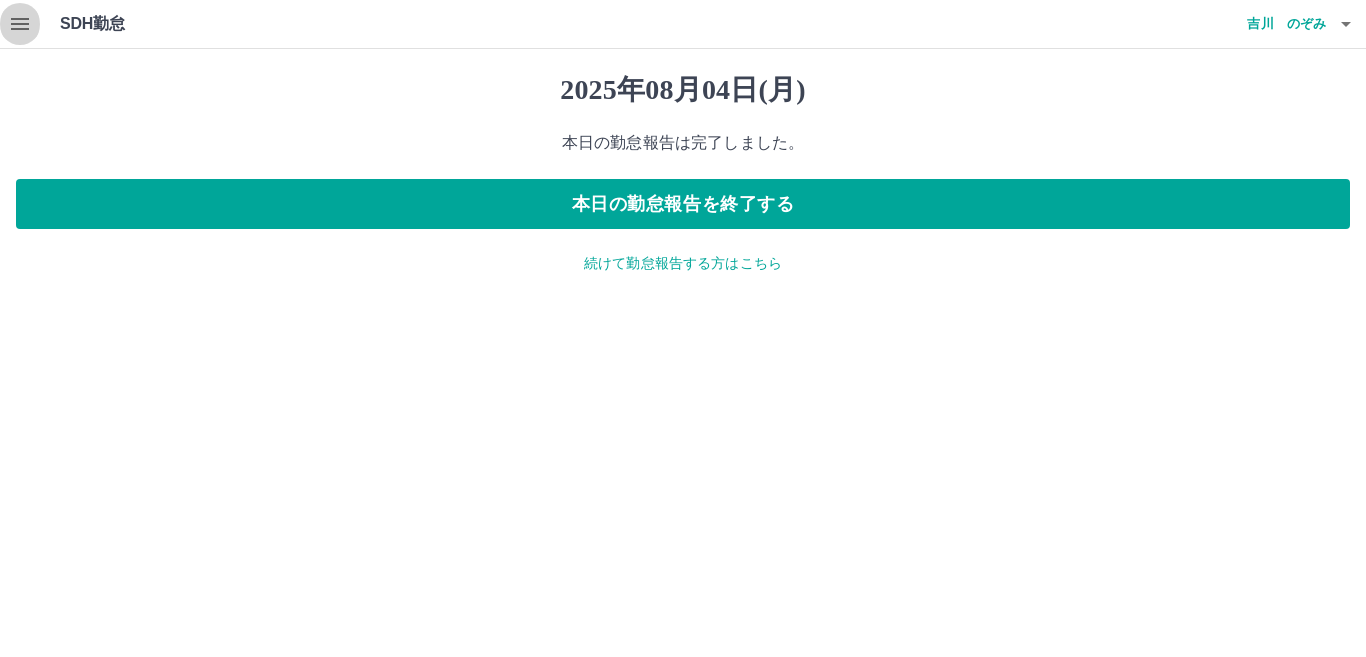 click 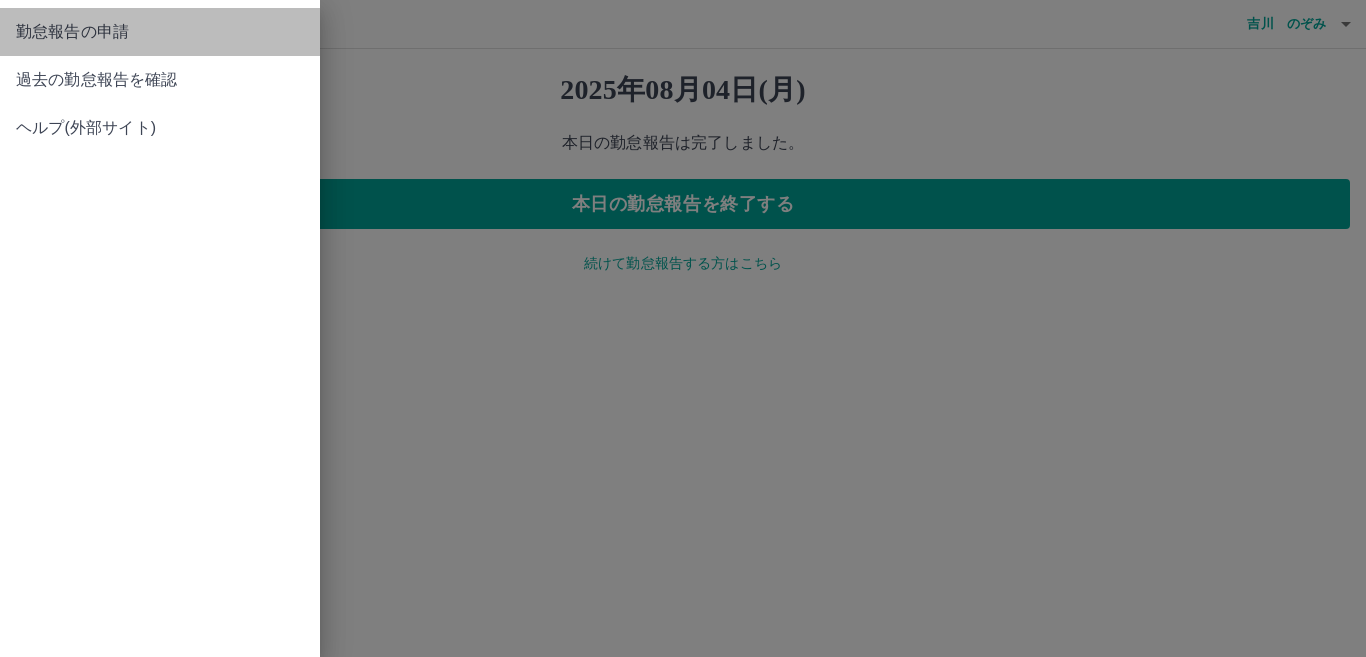 click on "勤怠報告の申請" at bounding box center [160, 32] 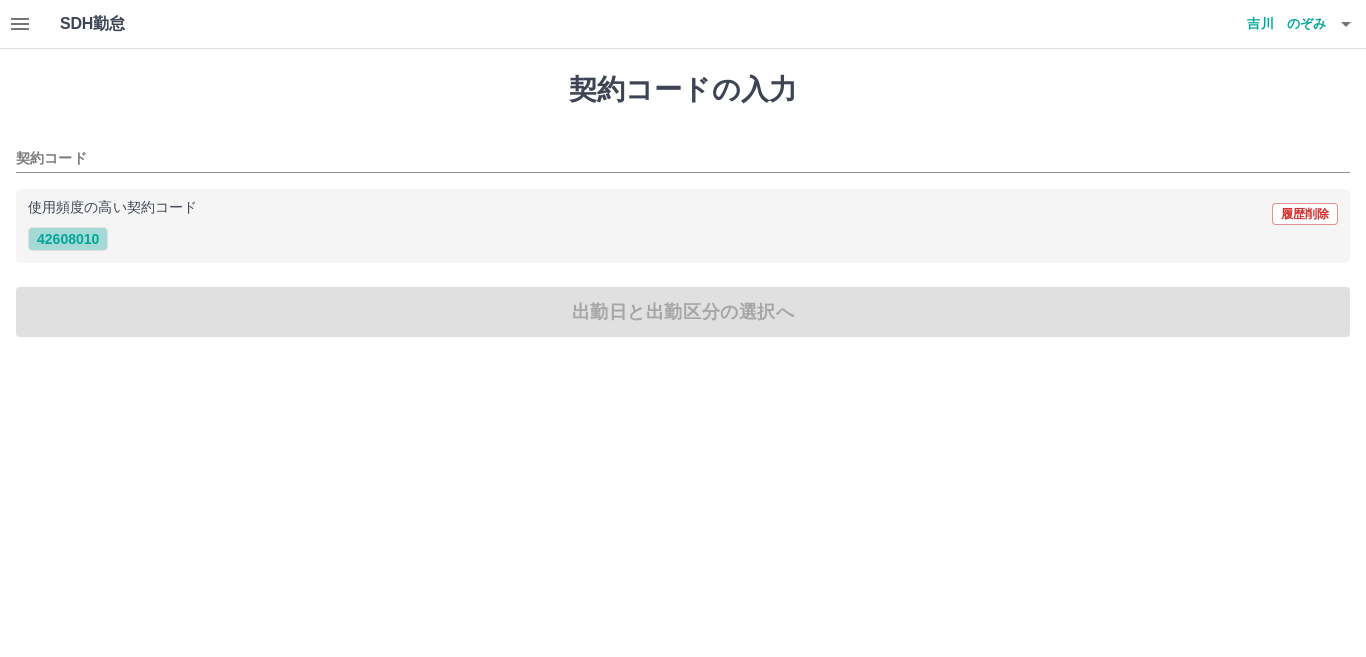 click on "42608010" at bounding box center (68, 239) 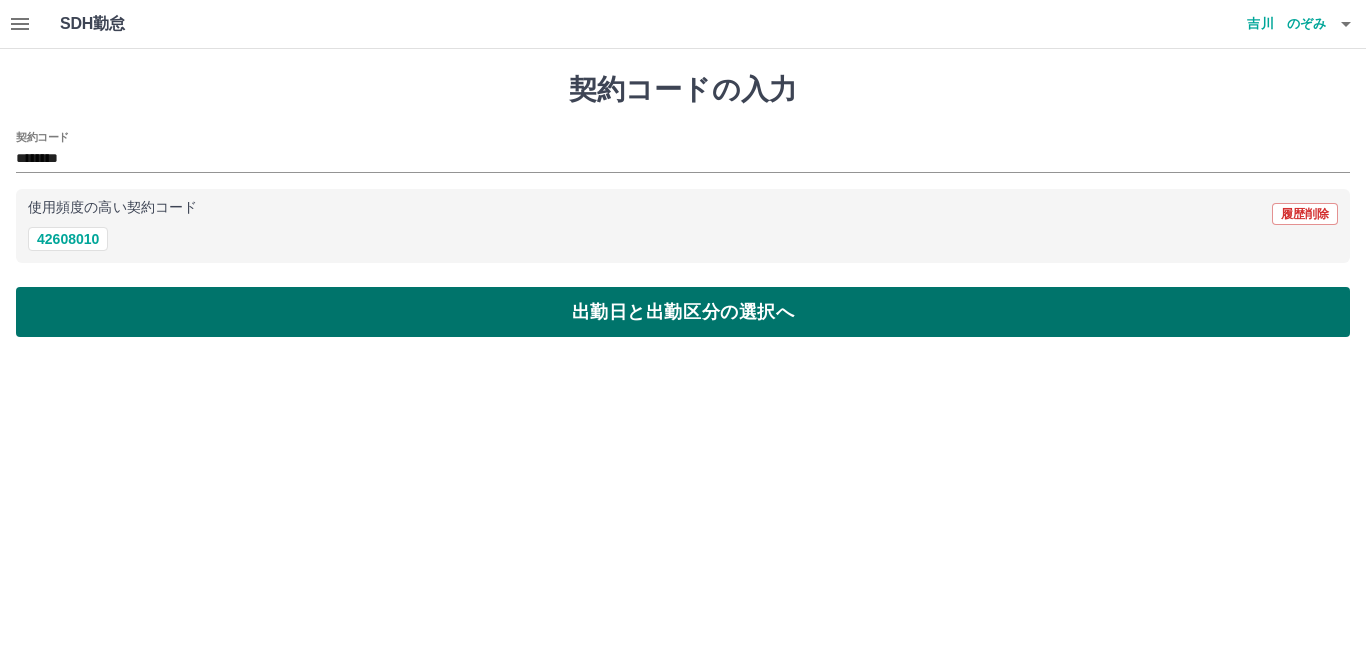 click on "出勤日と出勤区分の選択へ" at bounding box center (683, 312) 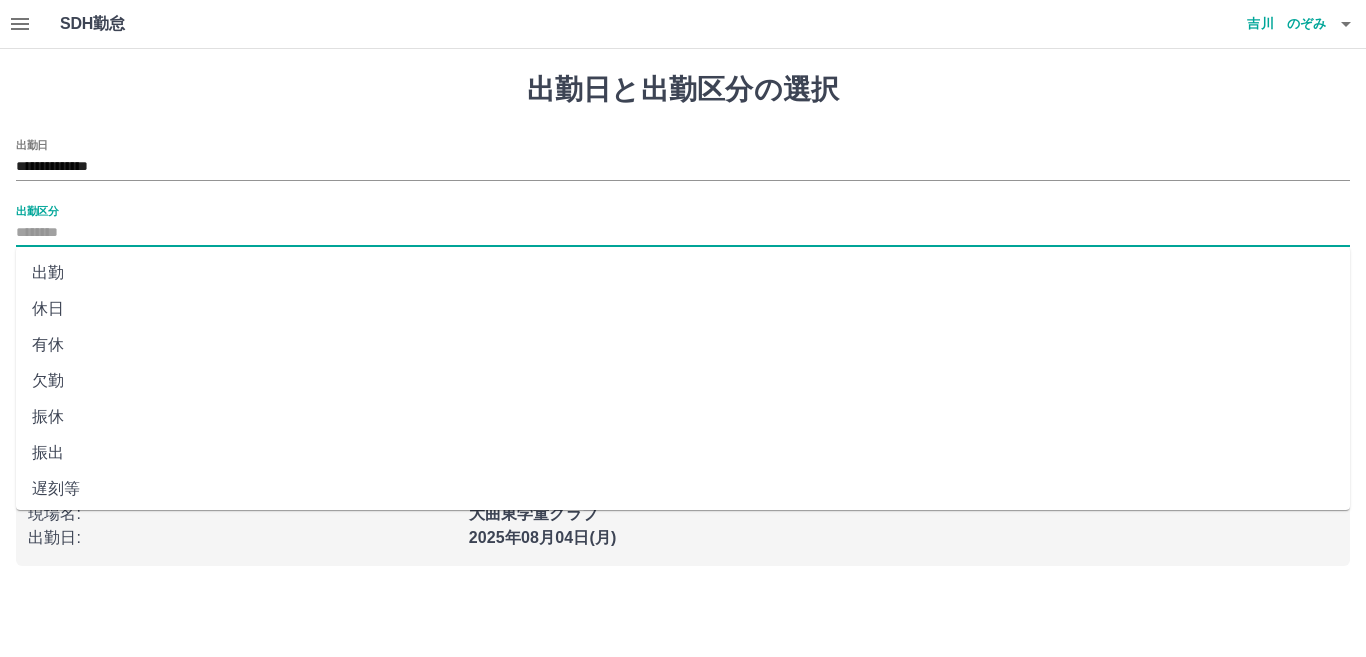 click on "出勤区分" at bounding box center (683, 233) 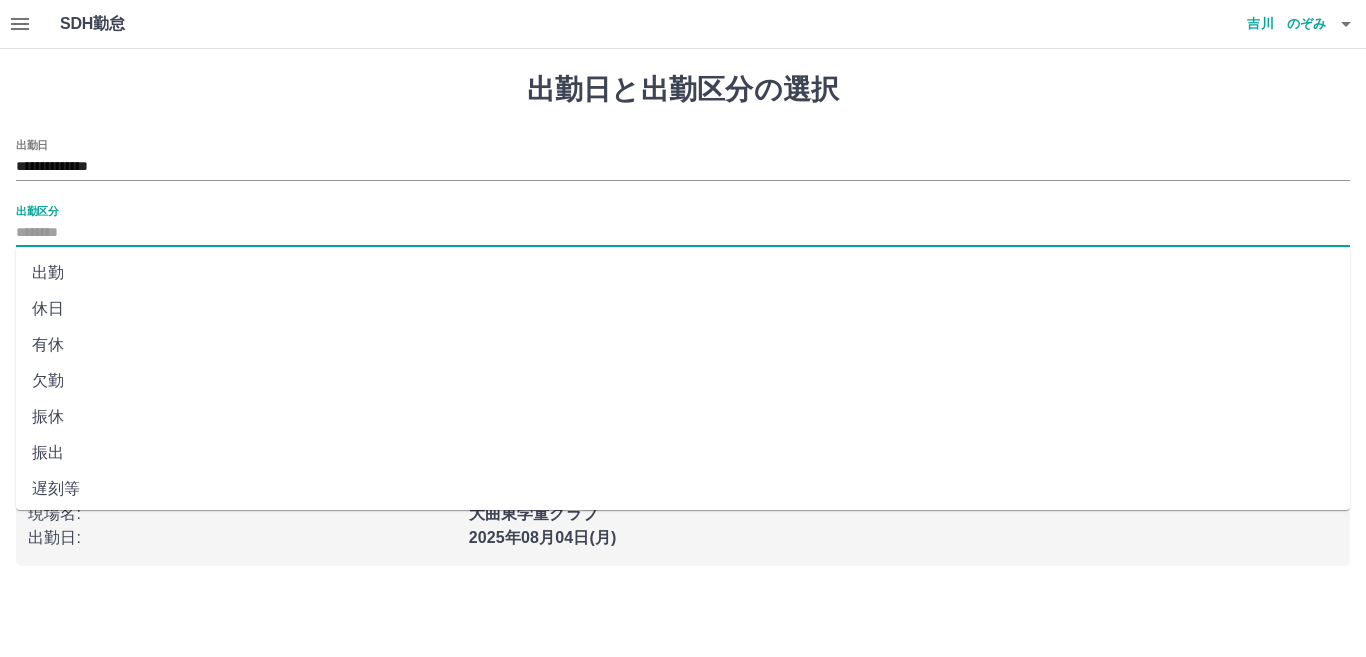 click on "休日" at bounding box center [683, 309] 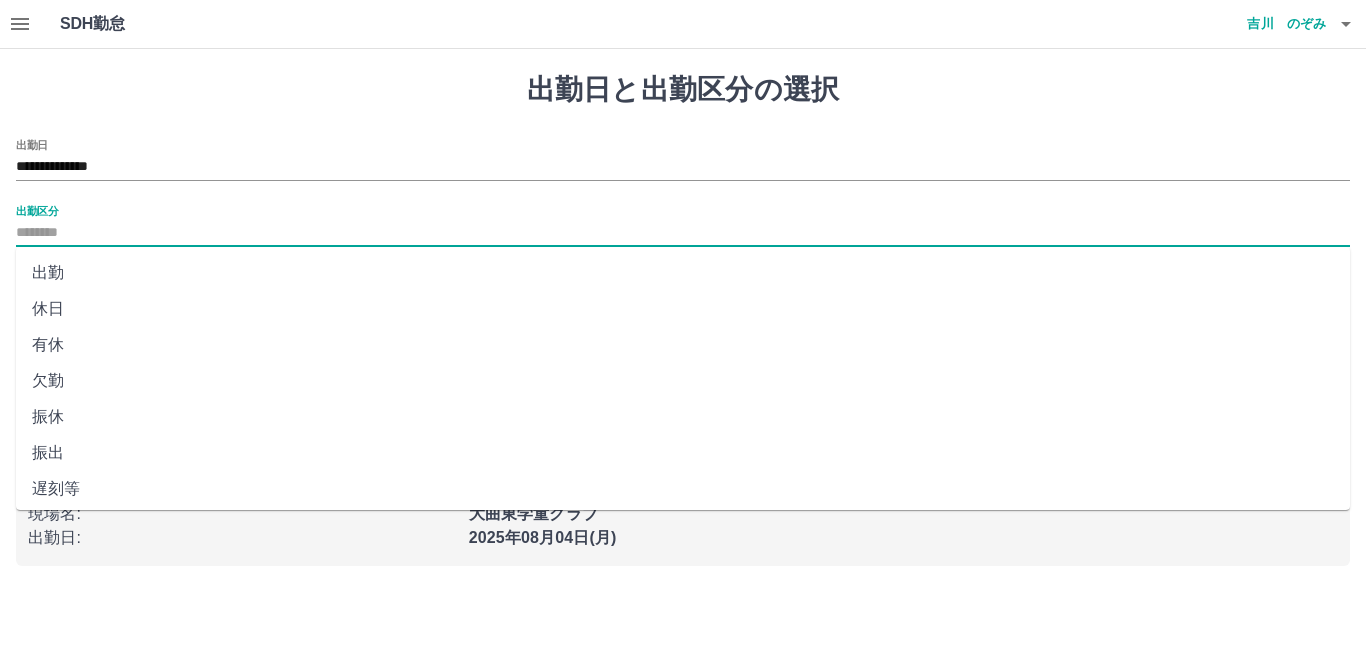 type on "**" 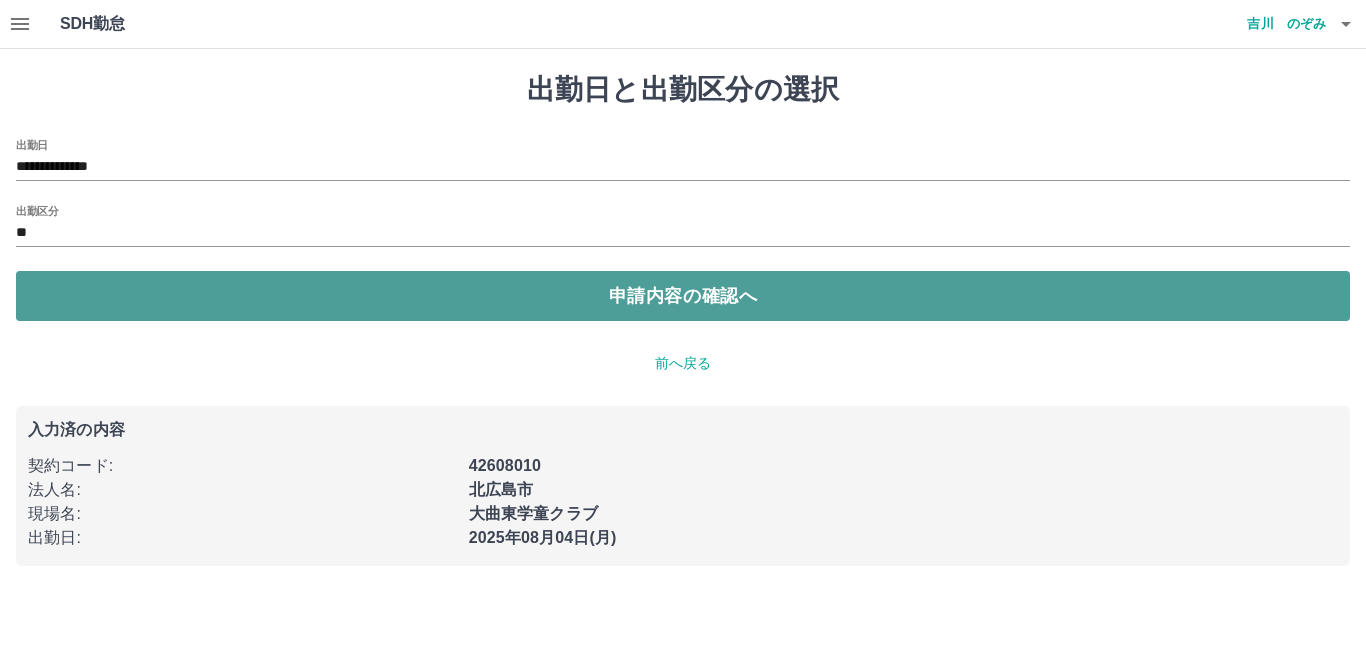 click on "申請内容の確認へ" at bounding box center [683, 296] 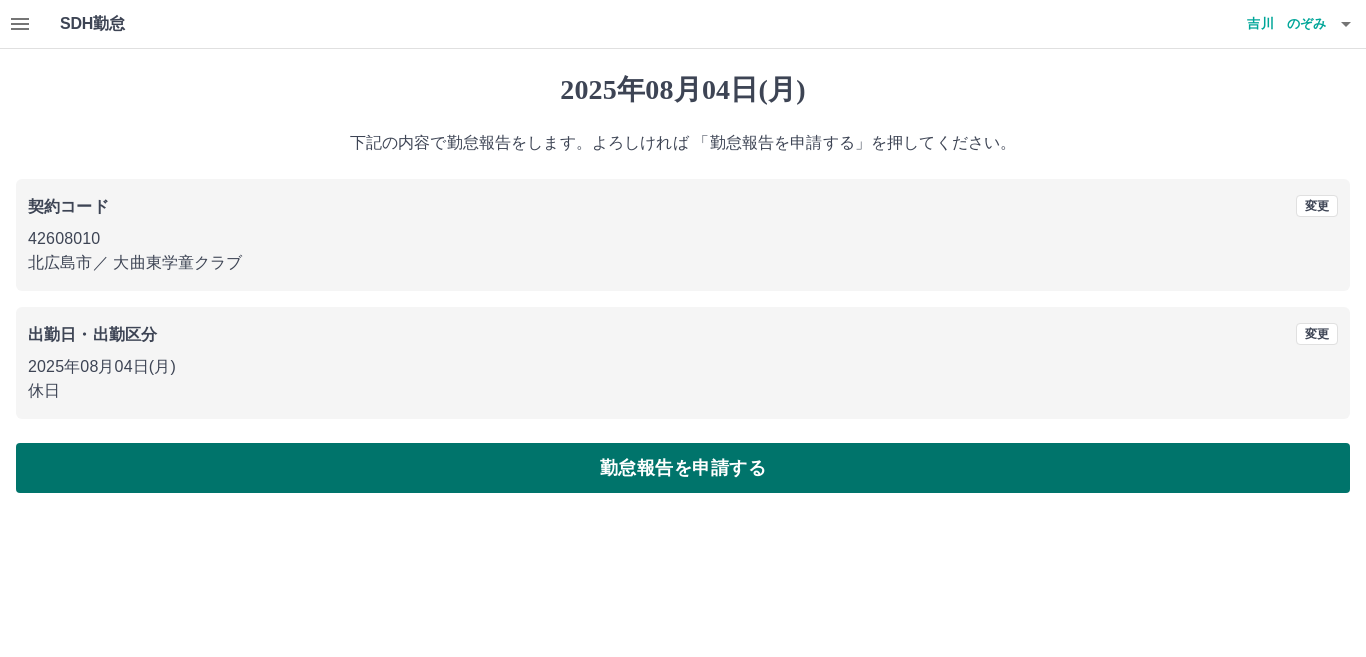 click on "勤怠報告を申請する" at bounding box center (683, 468) 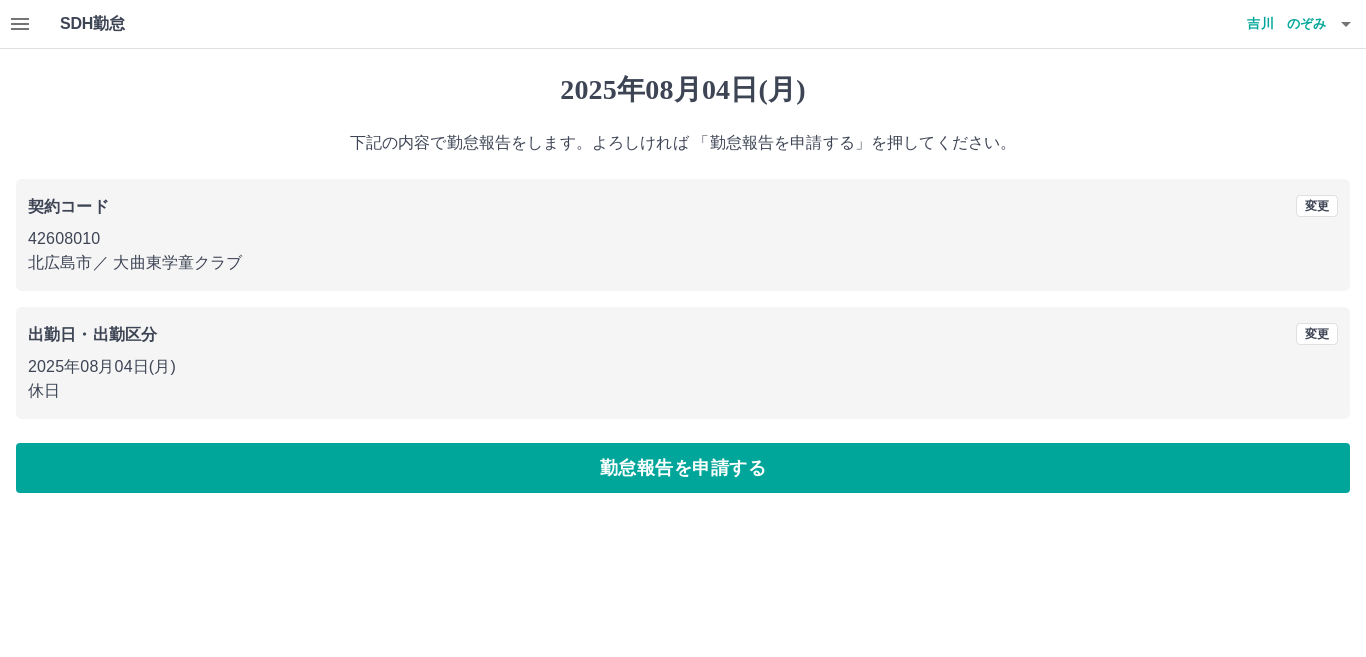 click on "2025年08月04日(月)" at bounding box center (683, 367) 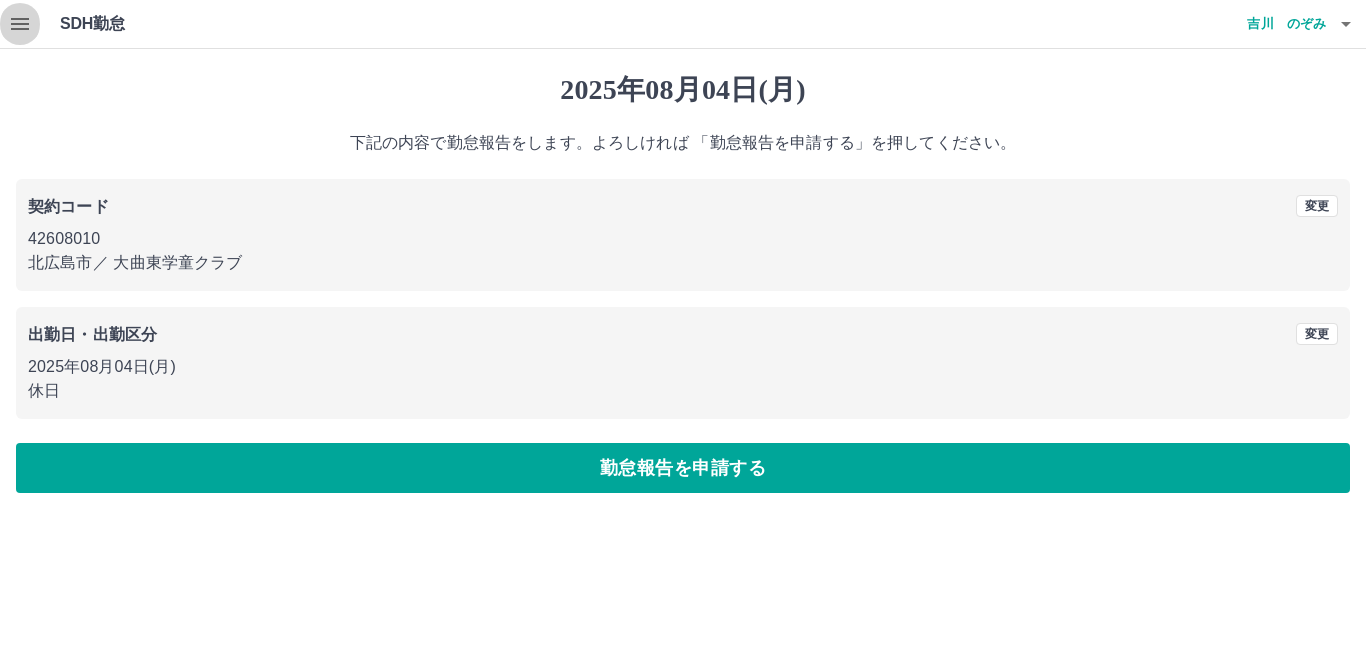 click 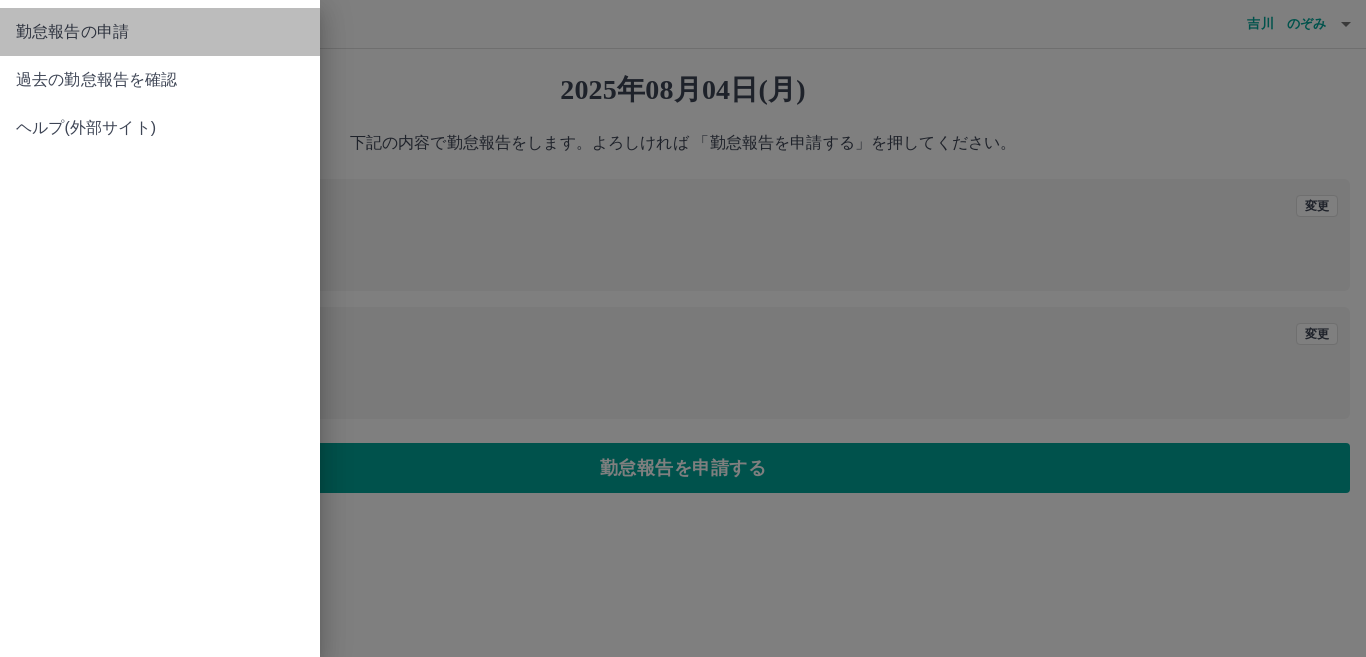 click on "勤怠報告の申請" at bounding box center [160, 32] 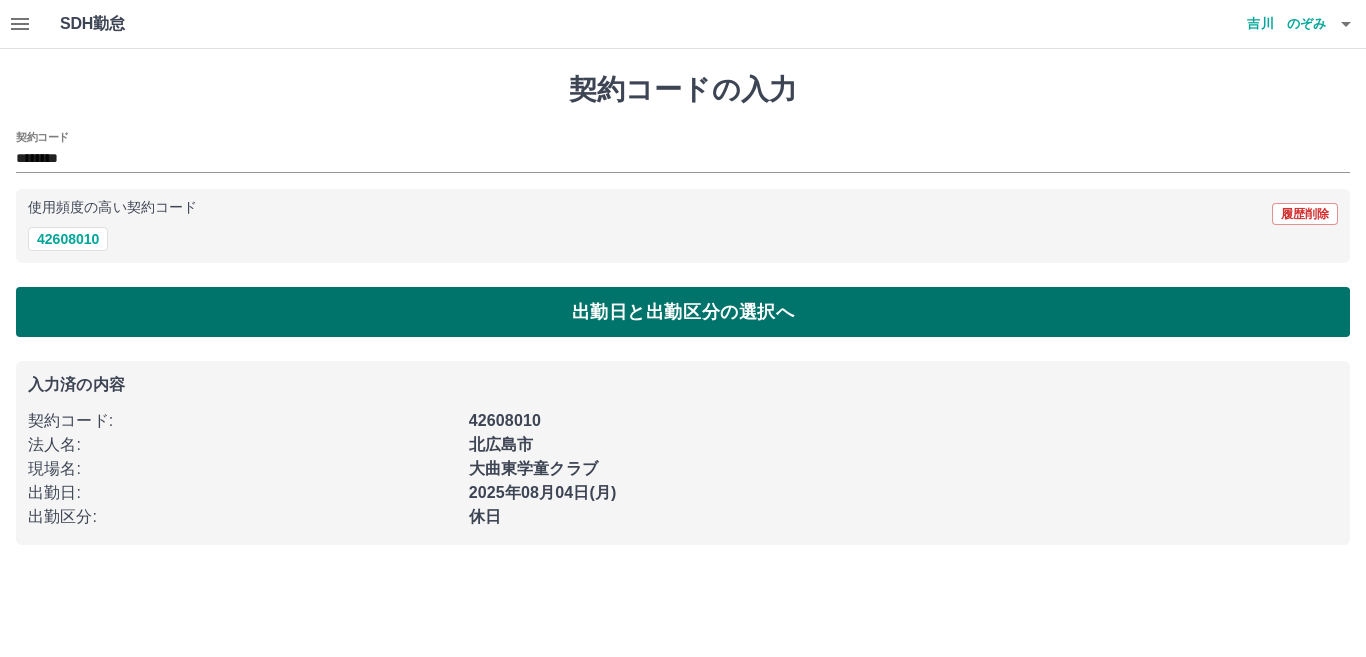 click on "出勤日と出勤区分の選択へ" at bounding box center [683, 312] 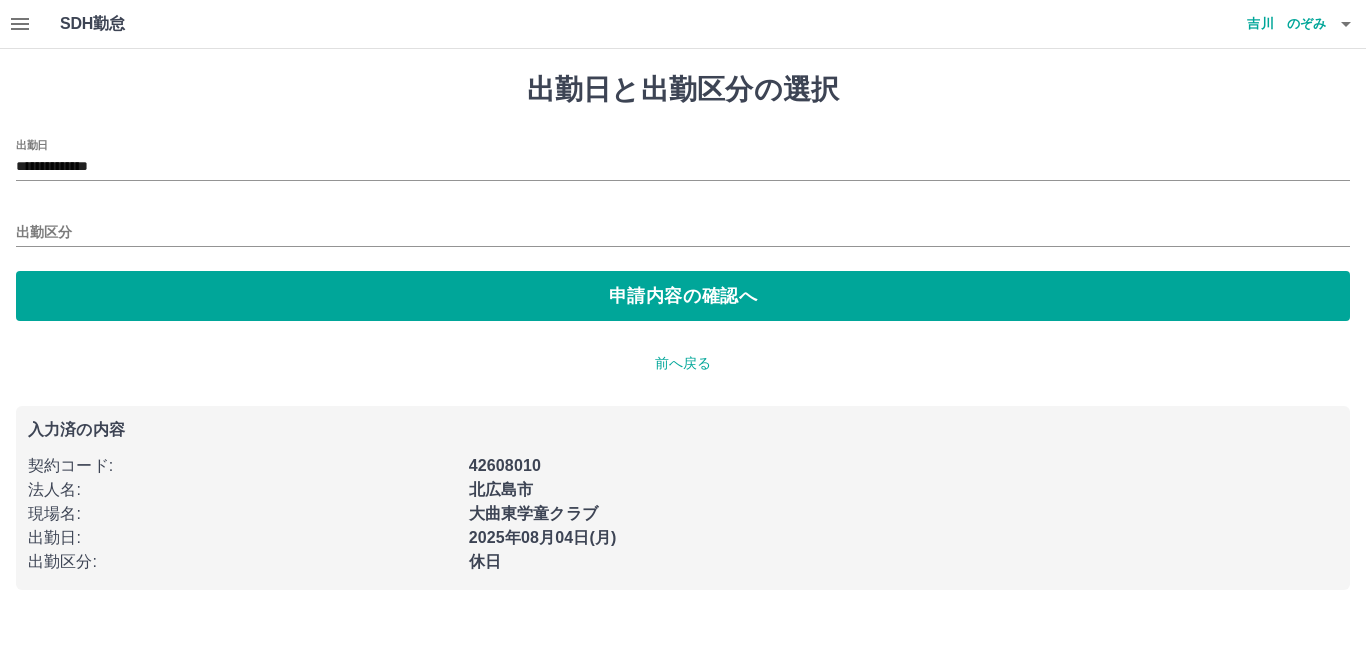 type on "**" 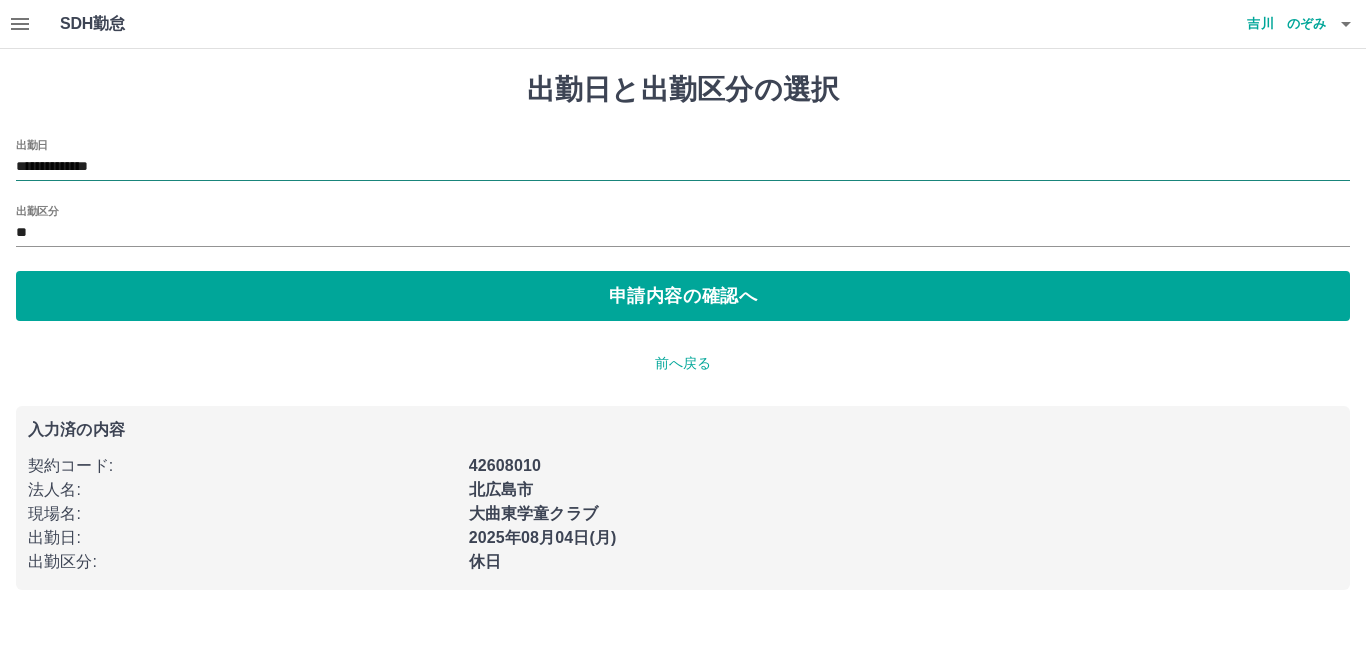 click on "**********" at bounding box center (683, 167) 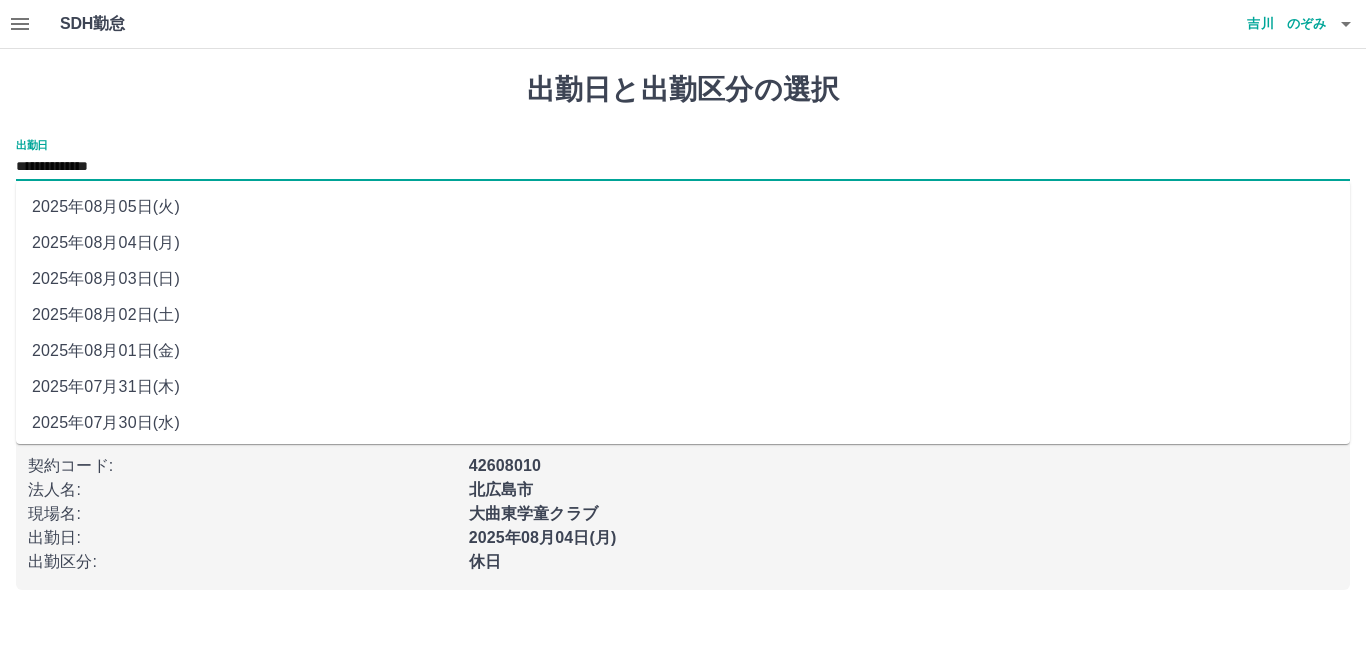 click on "2025年08月03日(日)" at bounding box center (683, 279) 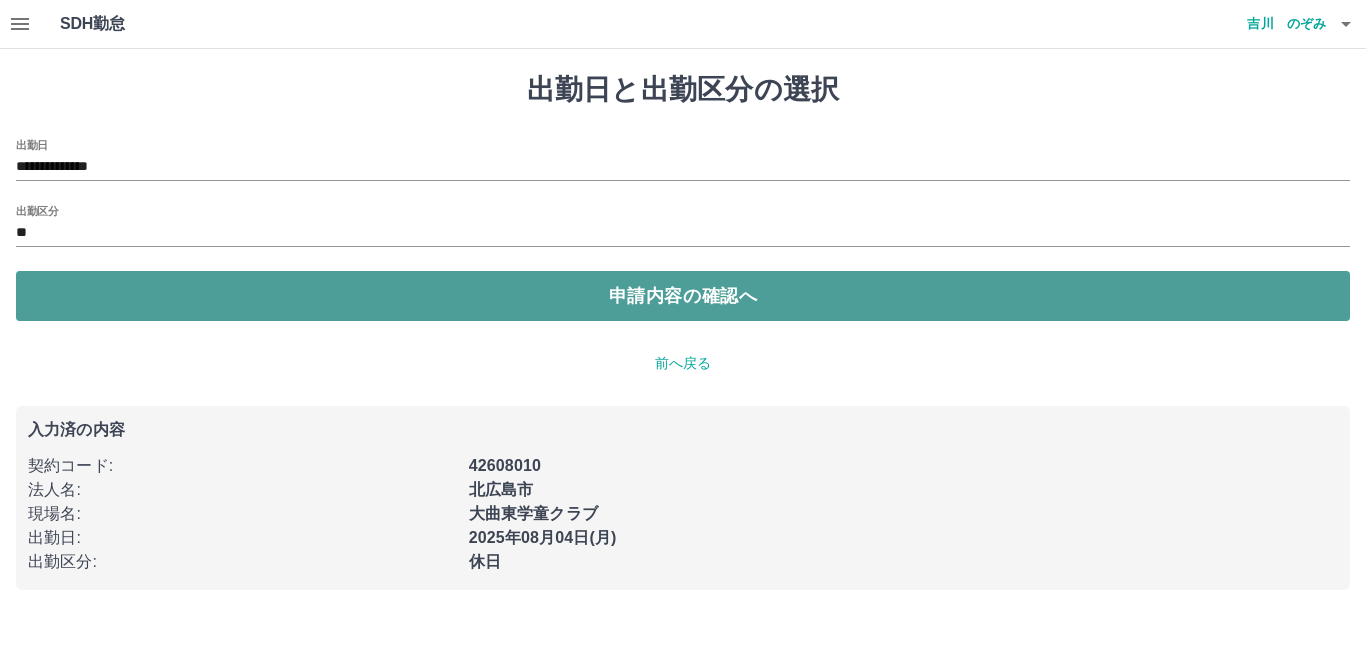click on "申請内容の確認へ" at bounding box center (683, 296) 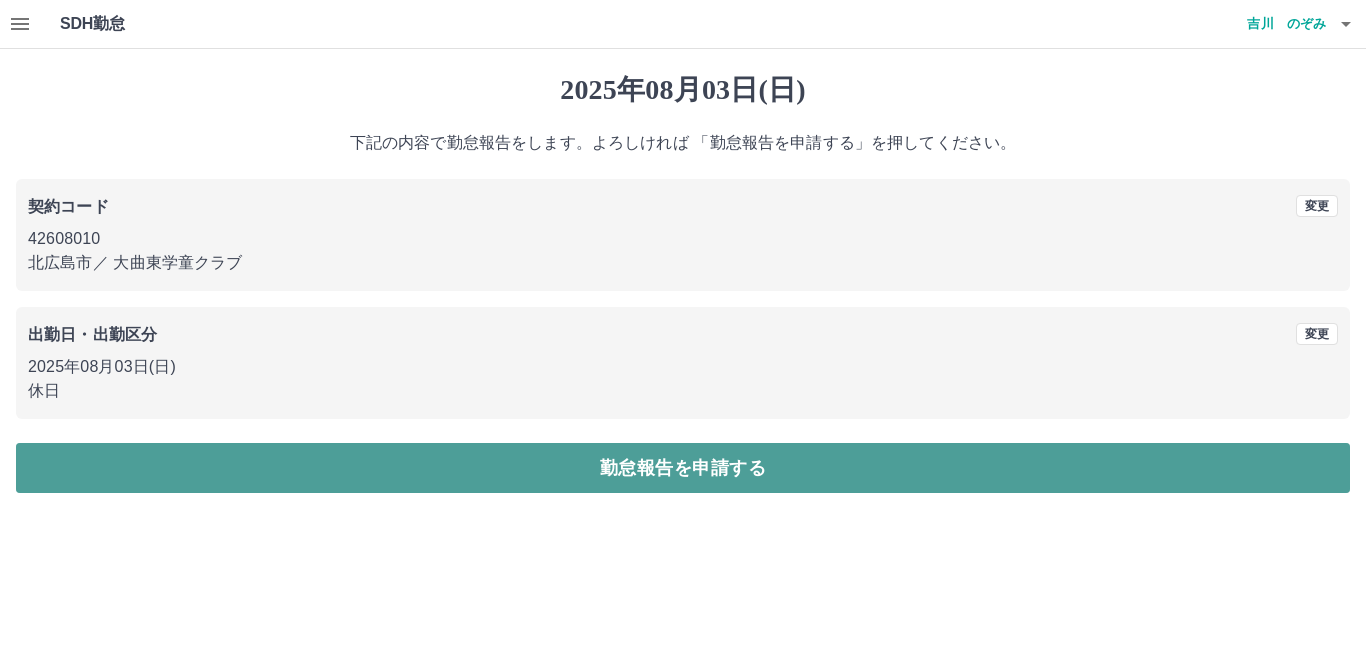 click on "勤怠報告を申請する" at bounding box center (683, 468) 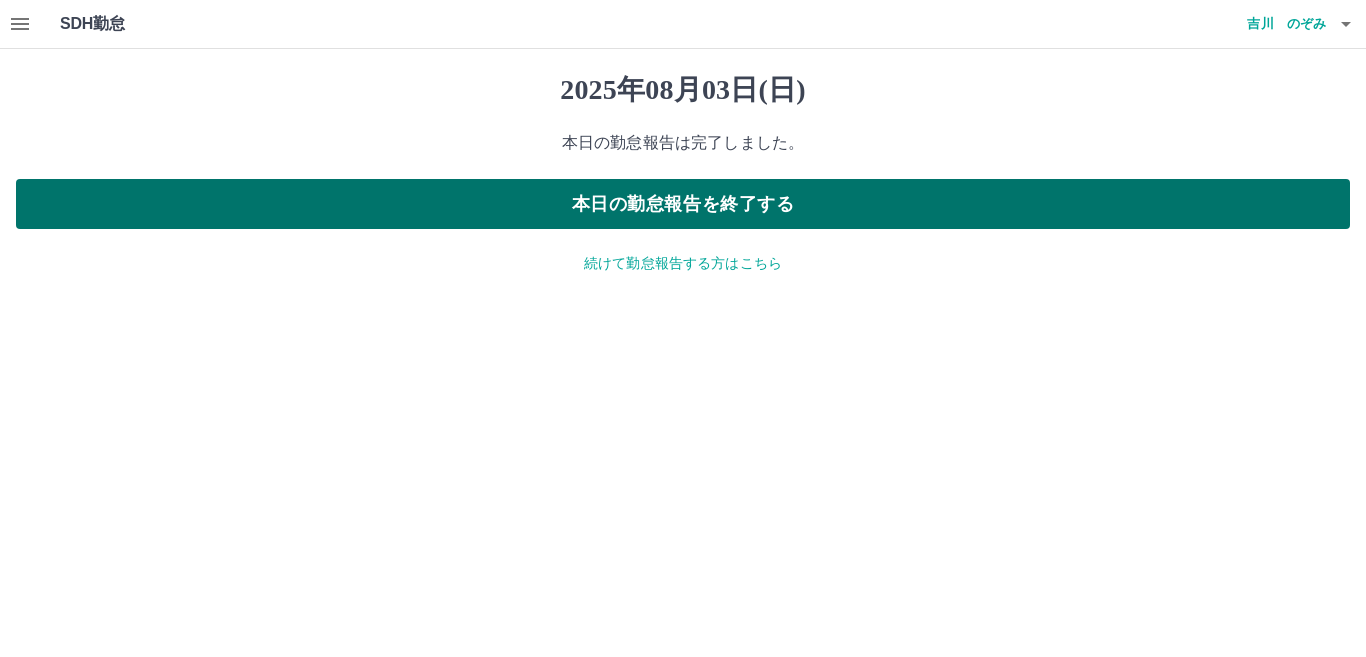 click on "本日の勤怠報告を終了する" at bounding box center (683, 204) 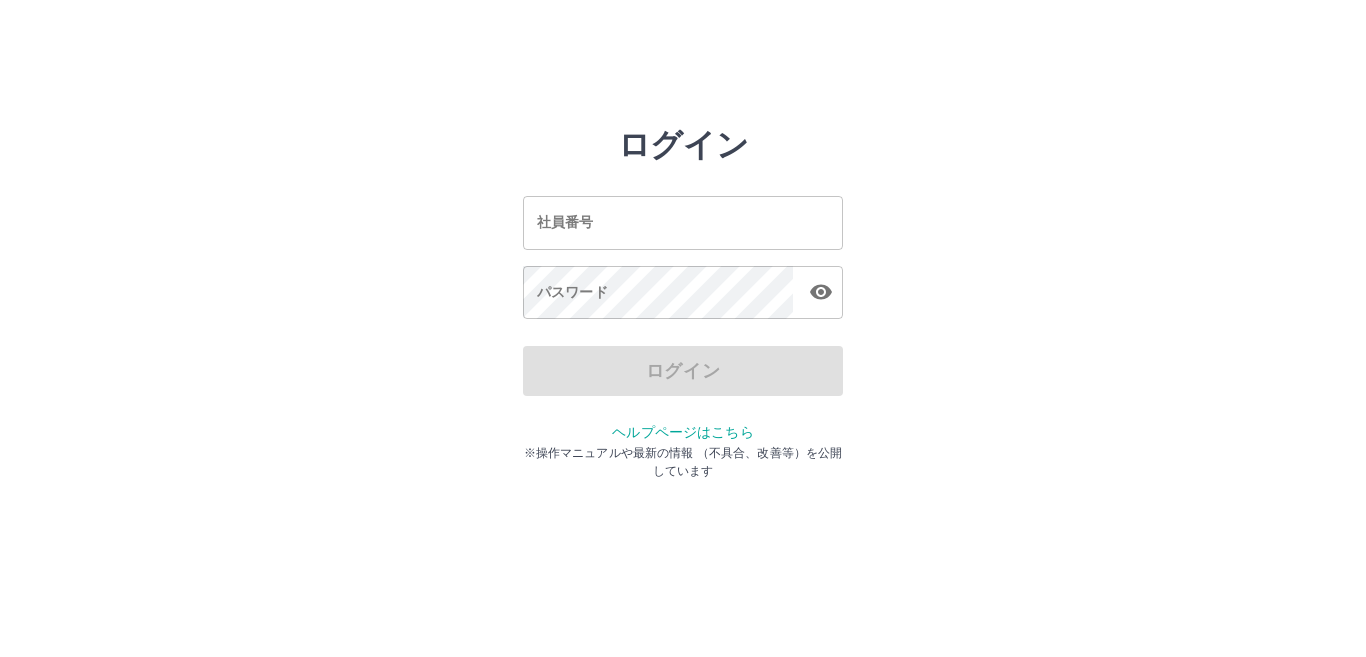 scroll, scrollTop: 0, scrollLeft: 0, axis: both 